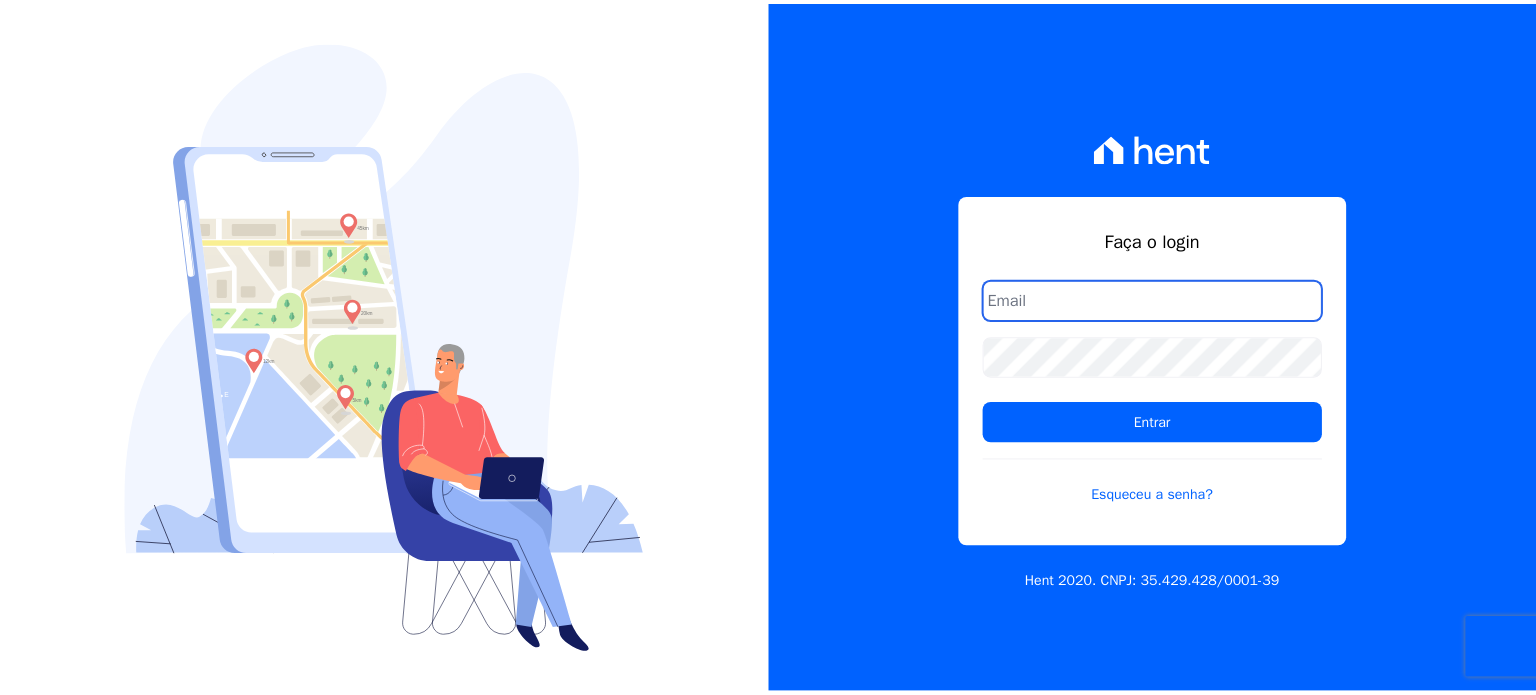 scroll, scrollTop: 0, scrollLeft: 0, axis: both 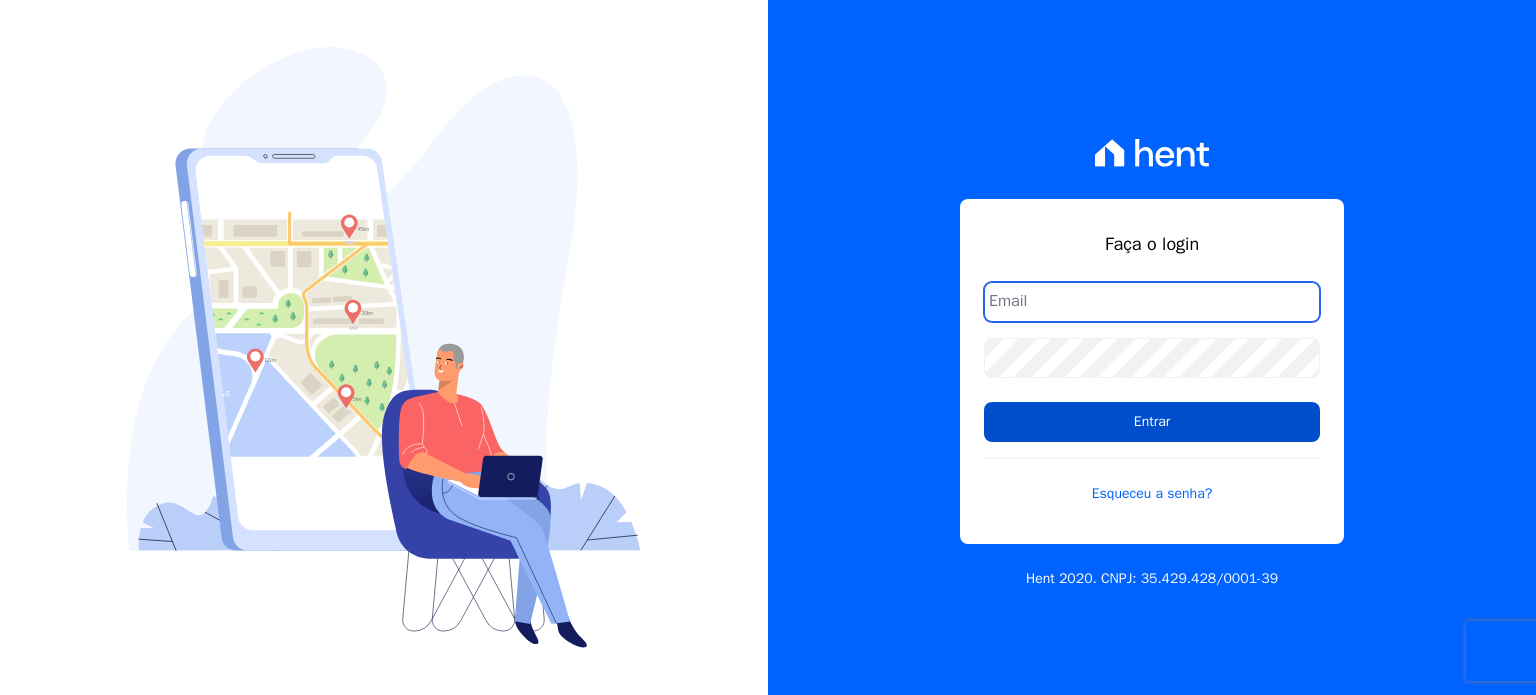 type on "ana.paula@crescerinc.com.br" 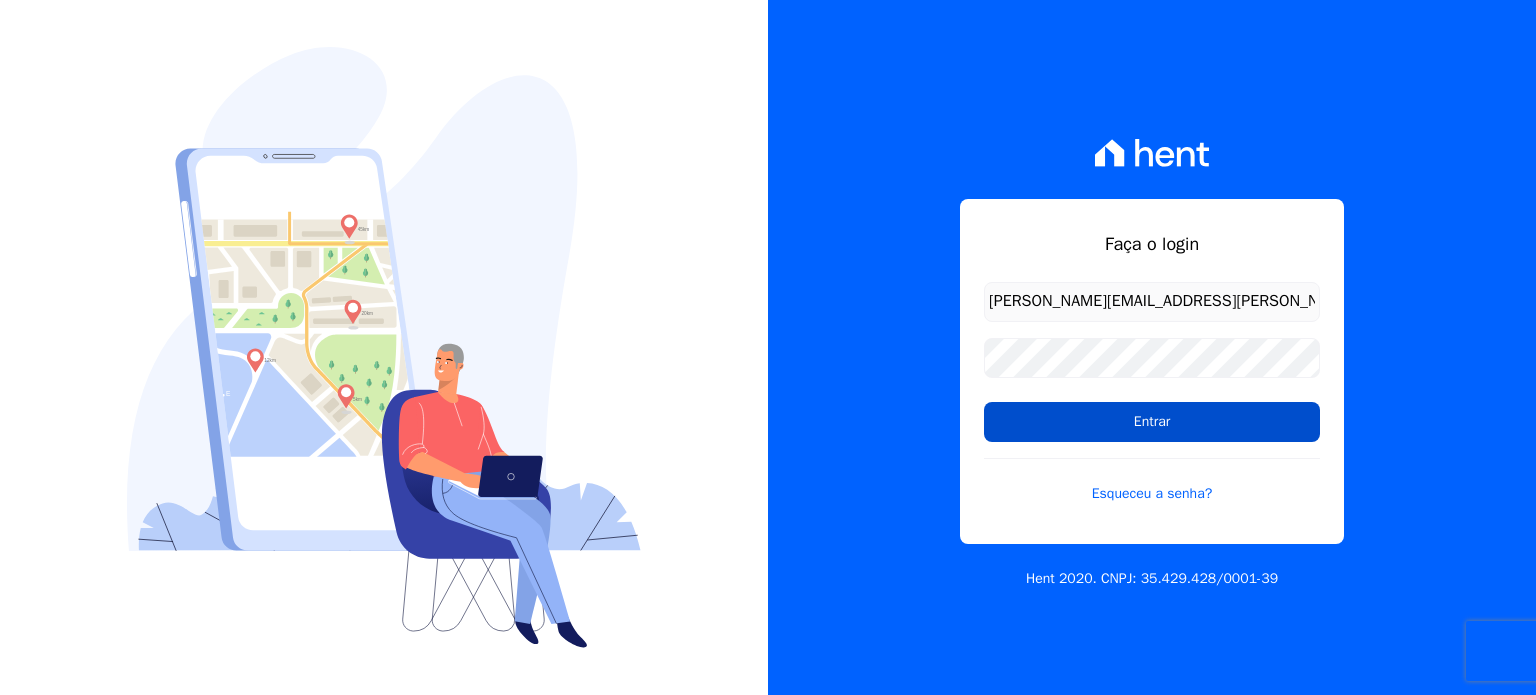 click on "Entrar" at bounding box center [1152, 422] 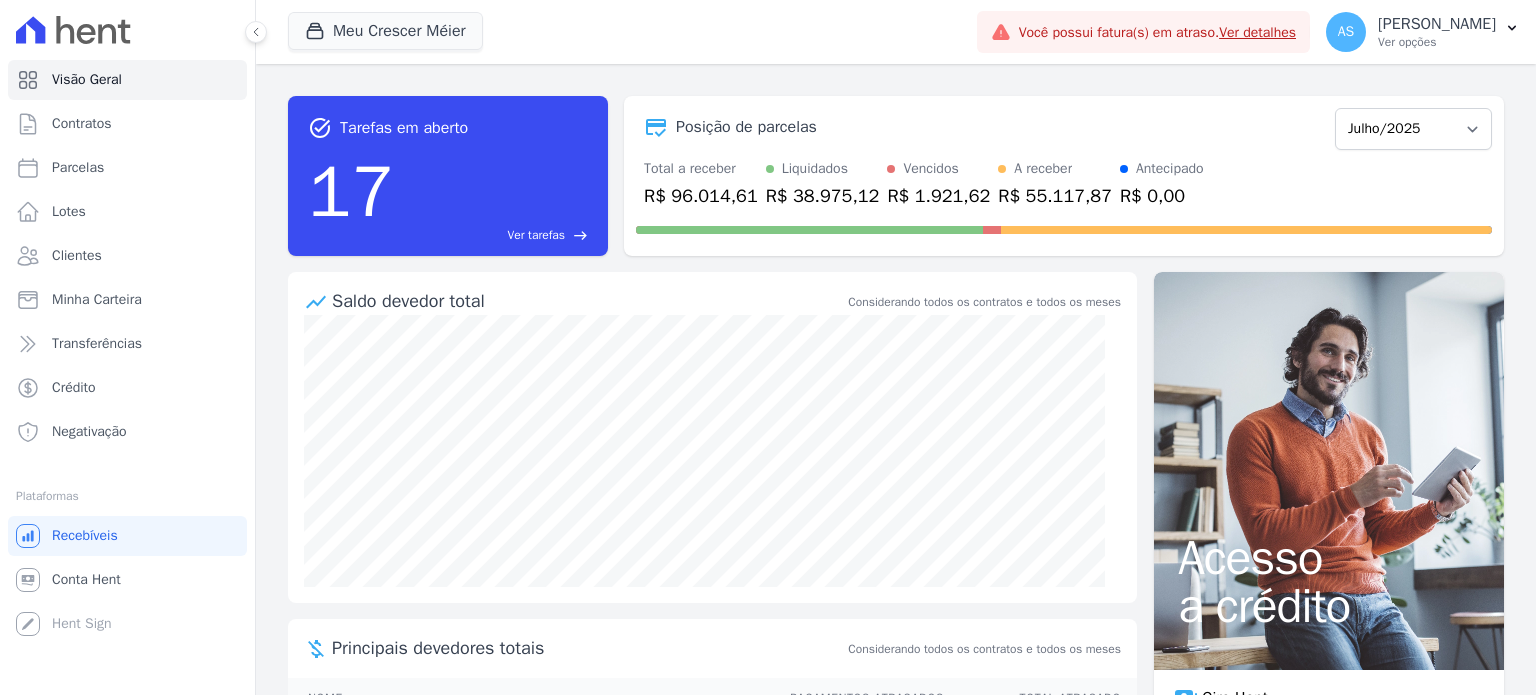 scroll, scrollTop: 0, scrollLeft: 0, axis: both 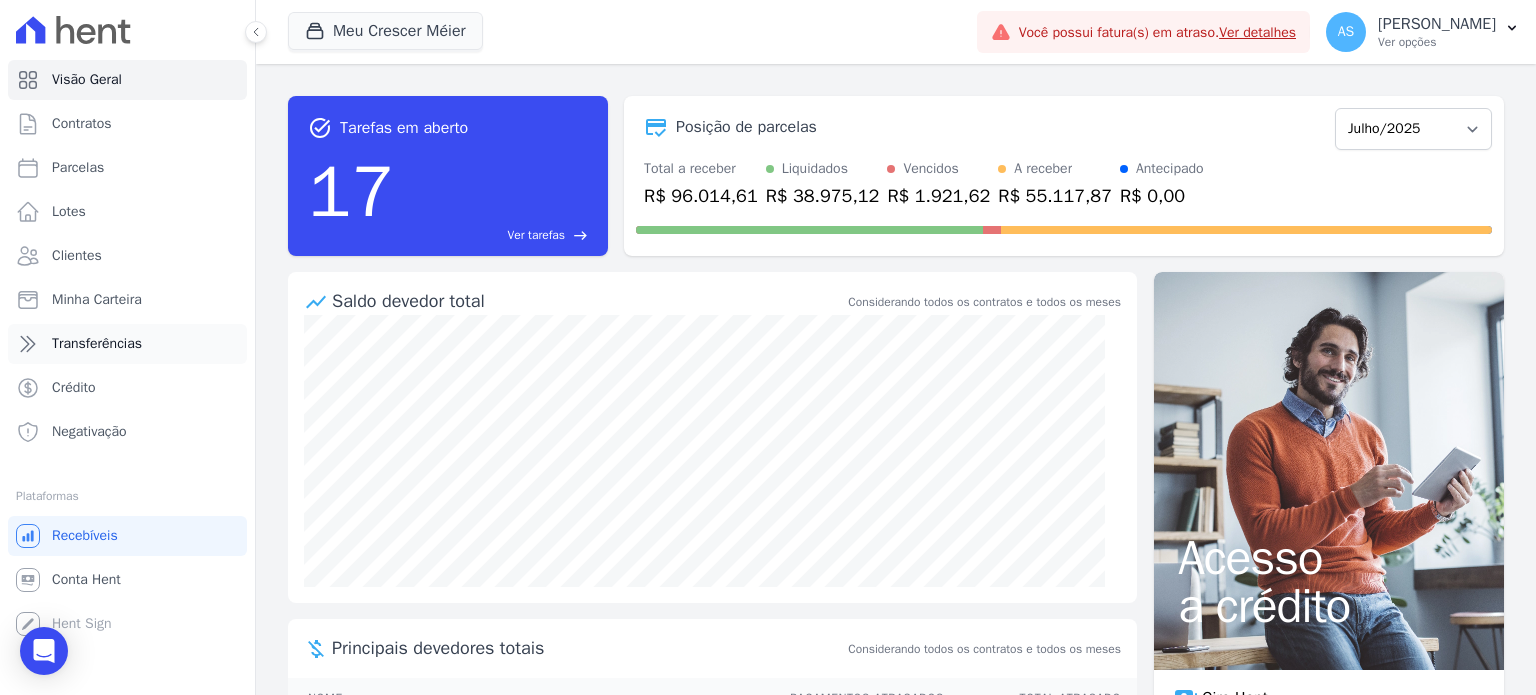 click on "Transferências" at bounding box center [97, 344] 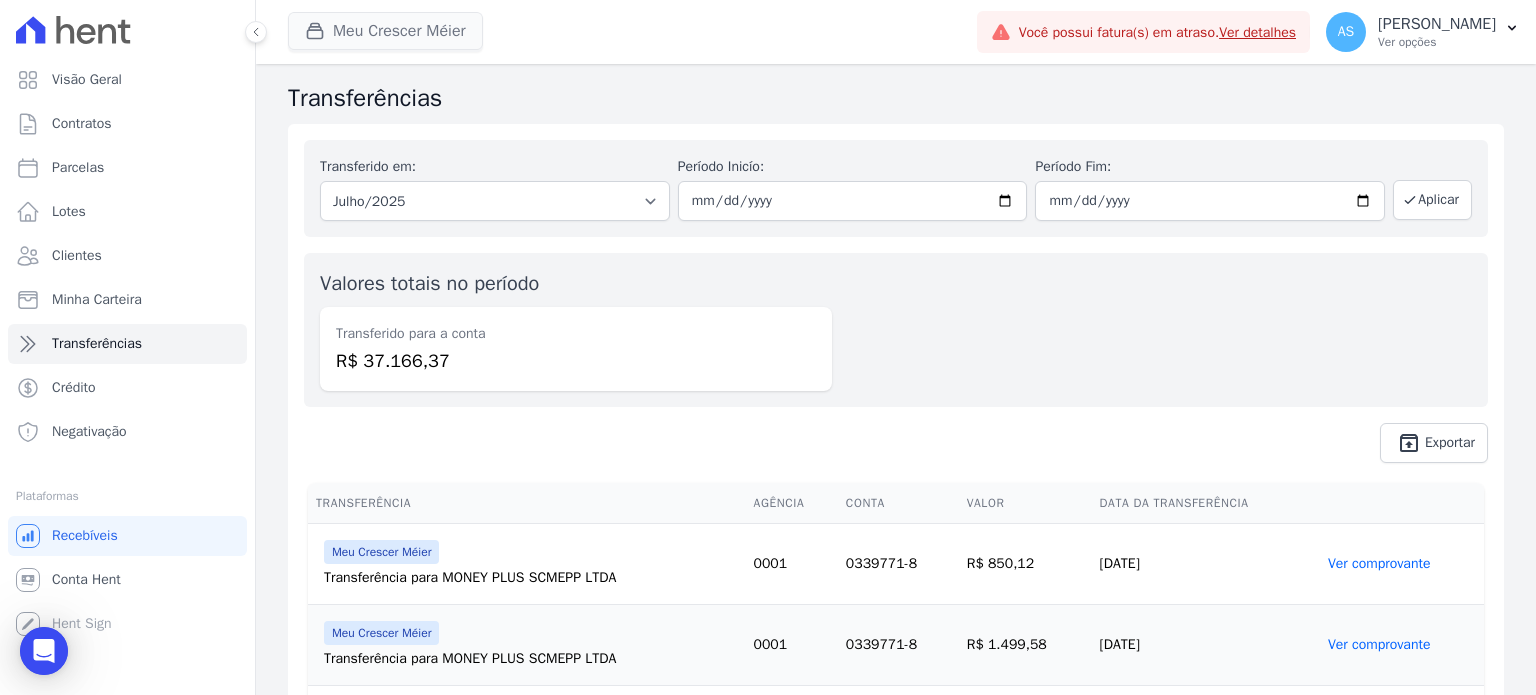 scroll, scrollTop: 0, scrollLeft: 0, axis: both 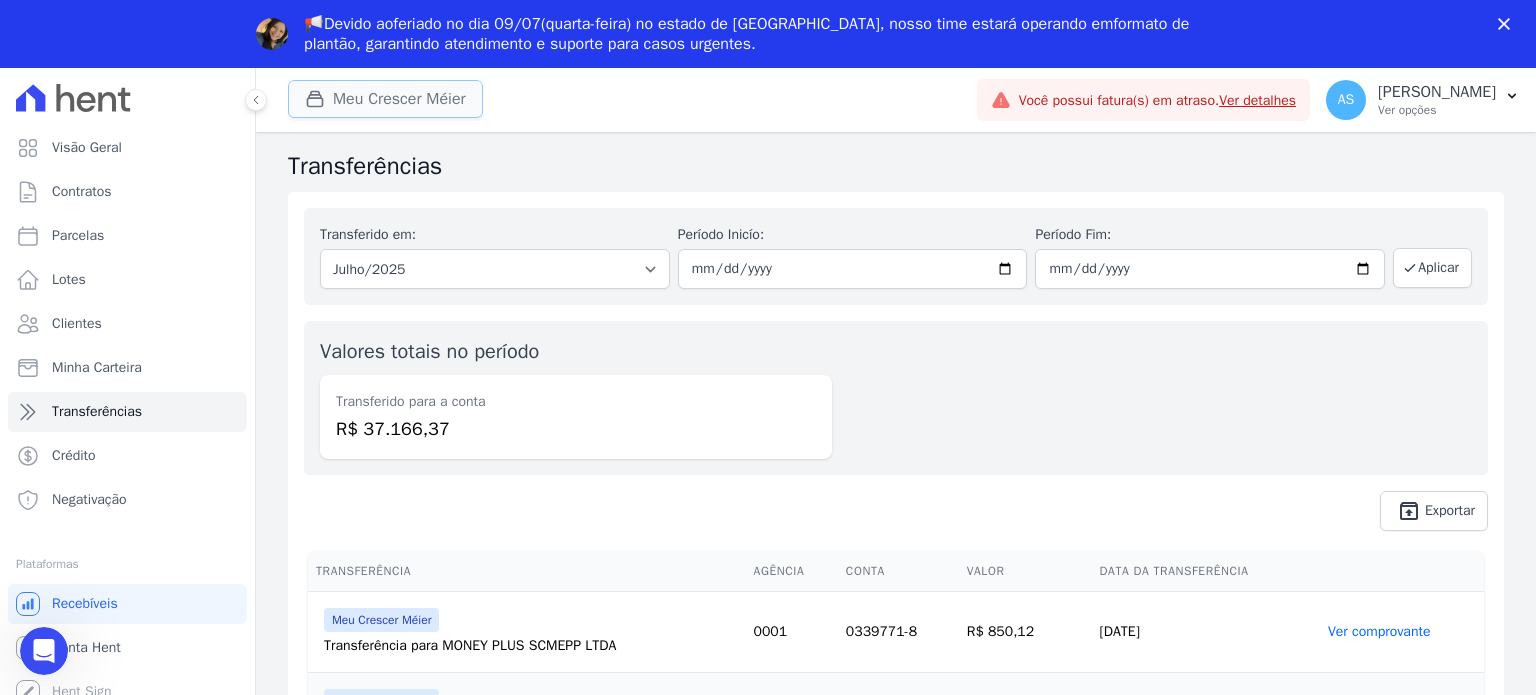 click on "Meu Crescer Méier" at bounding box center [385, 99] 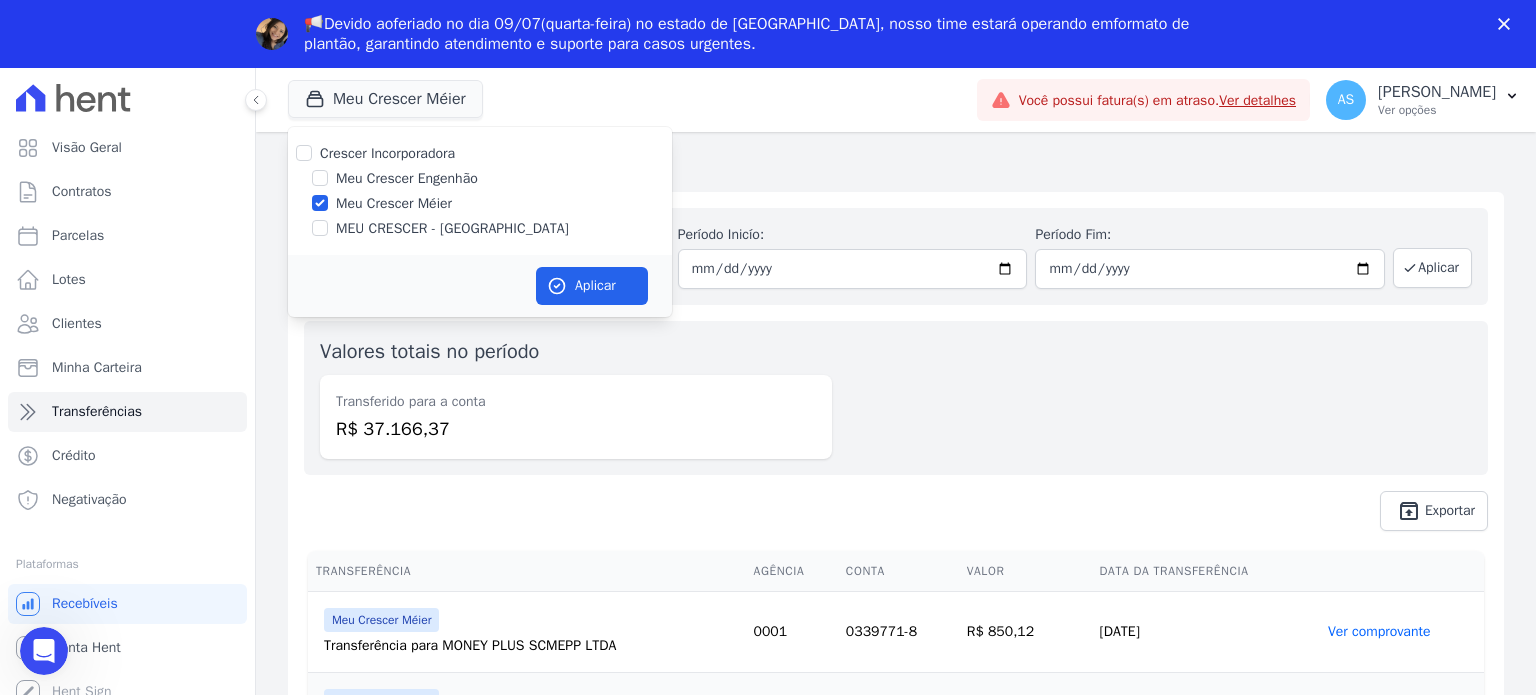 click on "MEU CRESCER - [PERSON_NAME]" at bounding box center (452, 228) 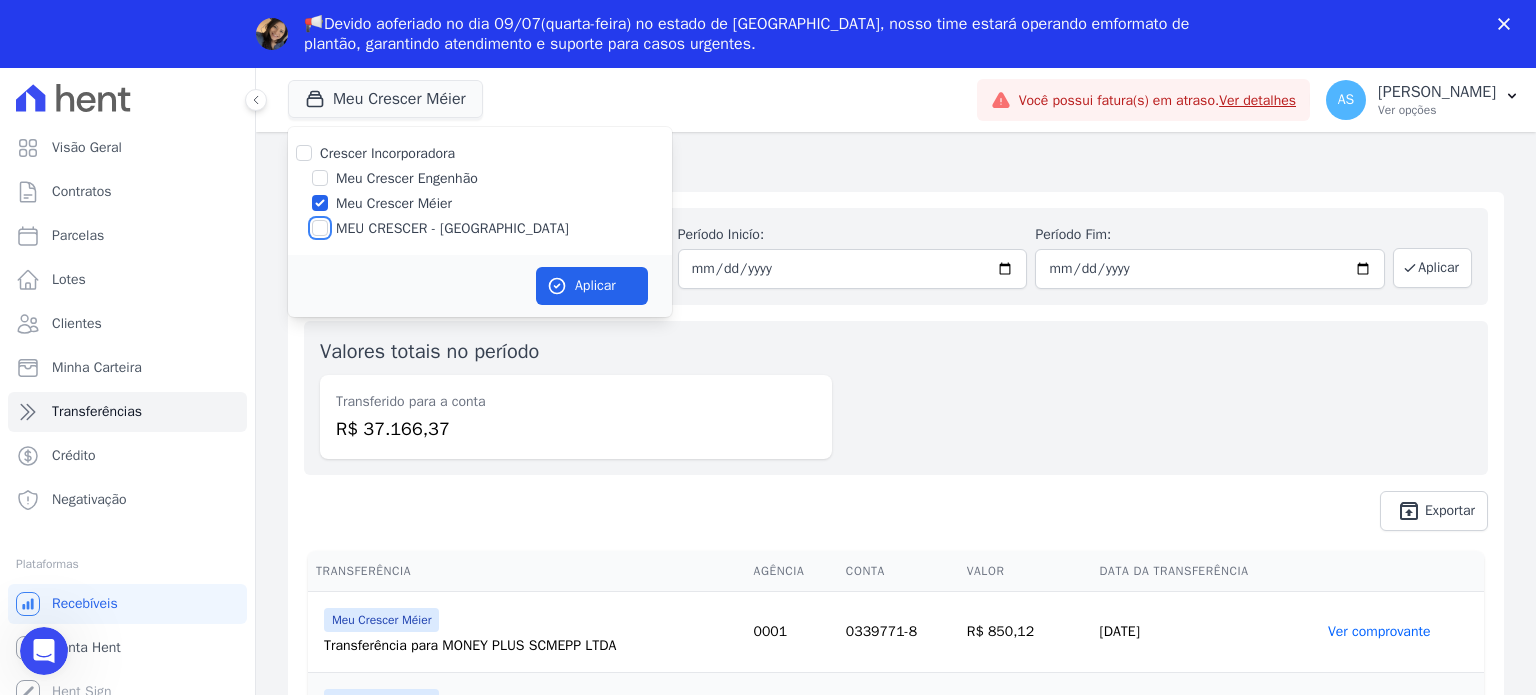click on "MEU CRESCER - [PERSON_NAME]" at bounding box center (320, 228) 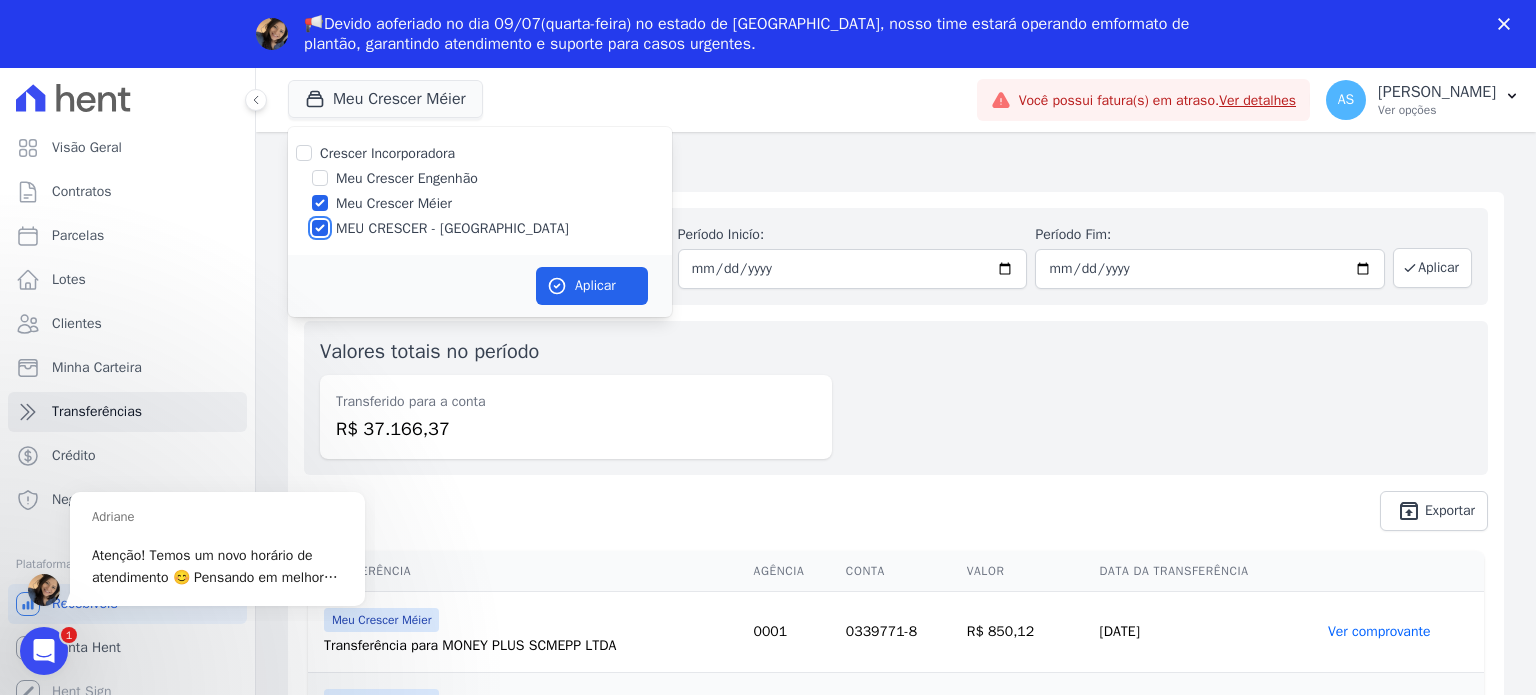 scroll, scrollTop: 0, scrollLeft: 0, axis: both 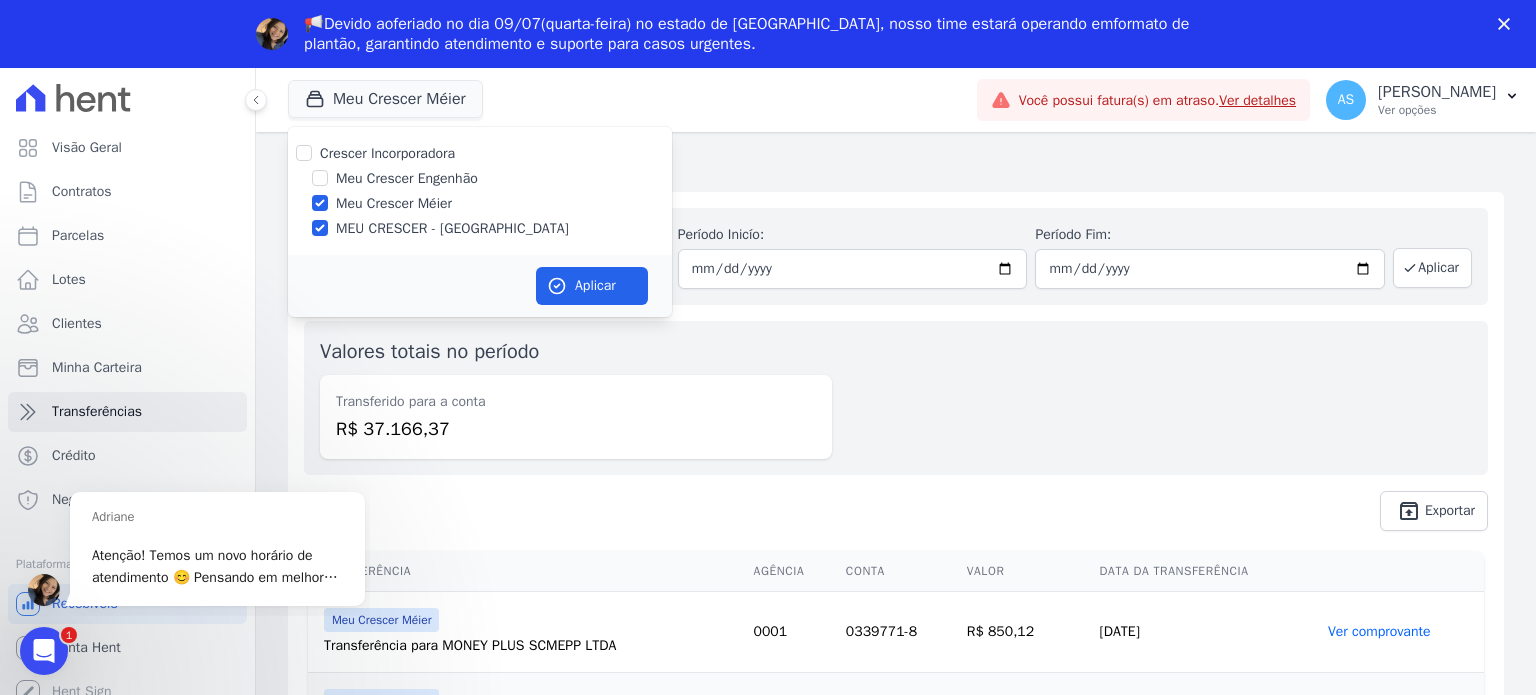 click on "Crescer Incorporadora
Meu Crescer Engenhão
Meu Crescer Méier
MEU CRESCER - VILA ISABEL" at bounding box center (480, 191) 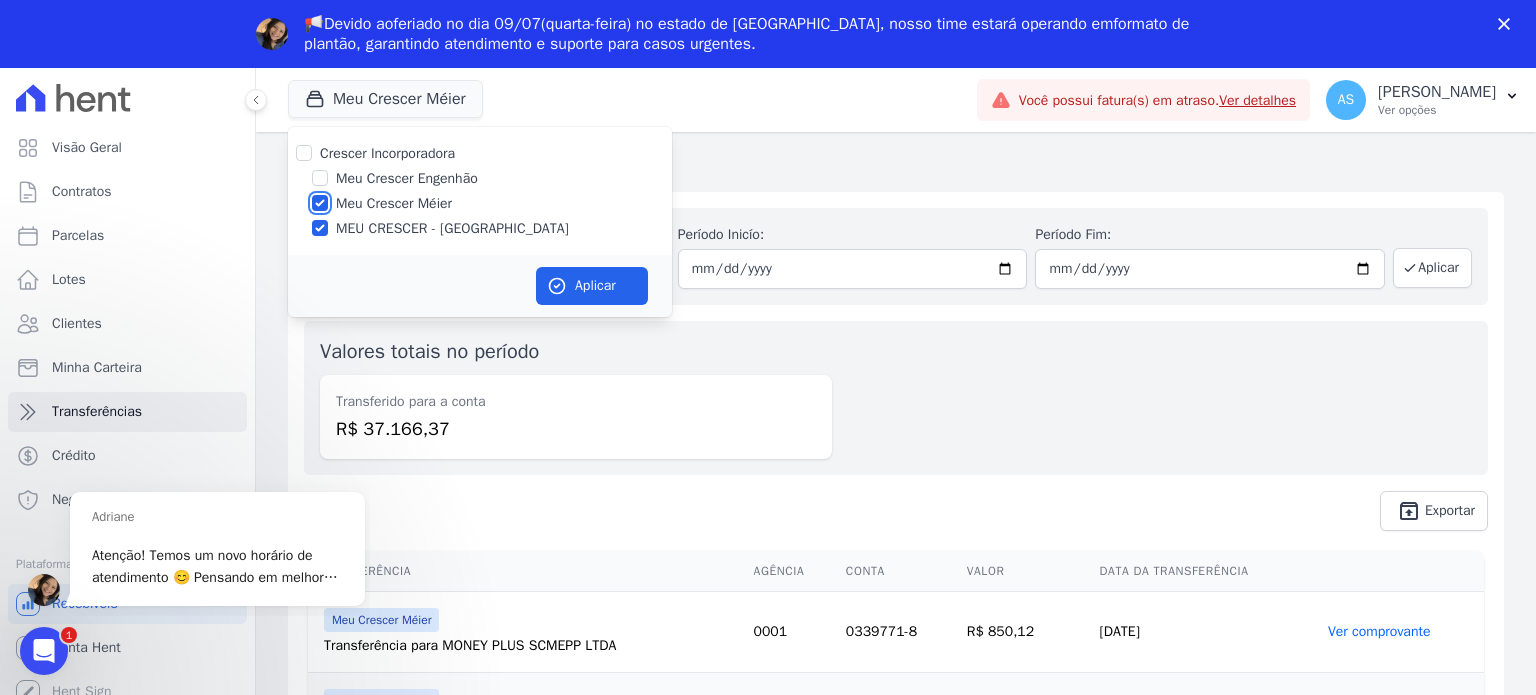 checkbox on "false" 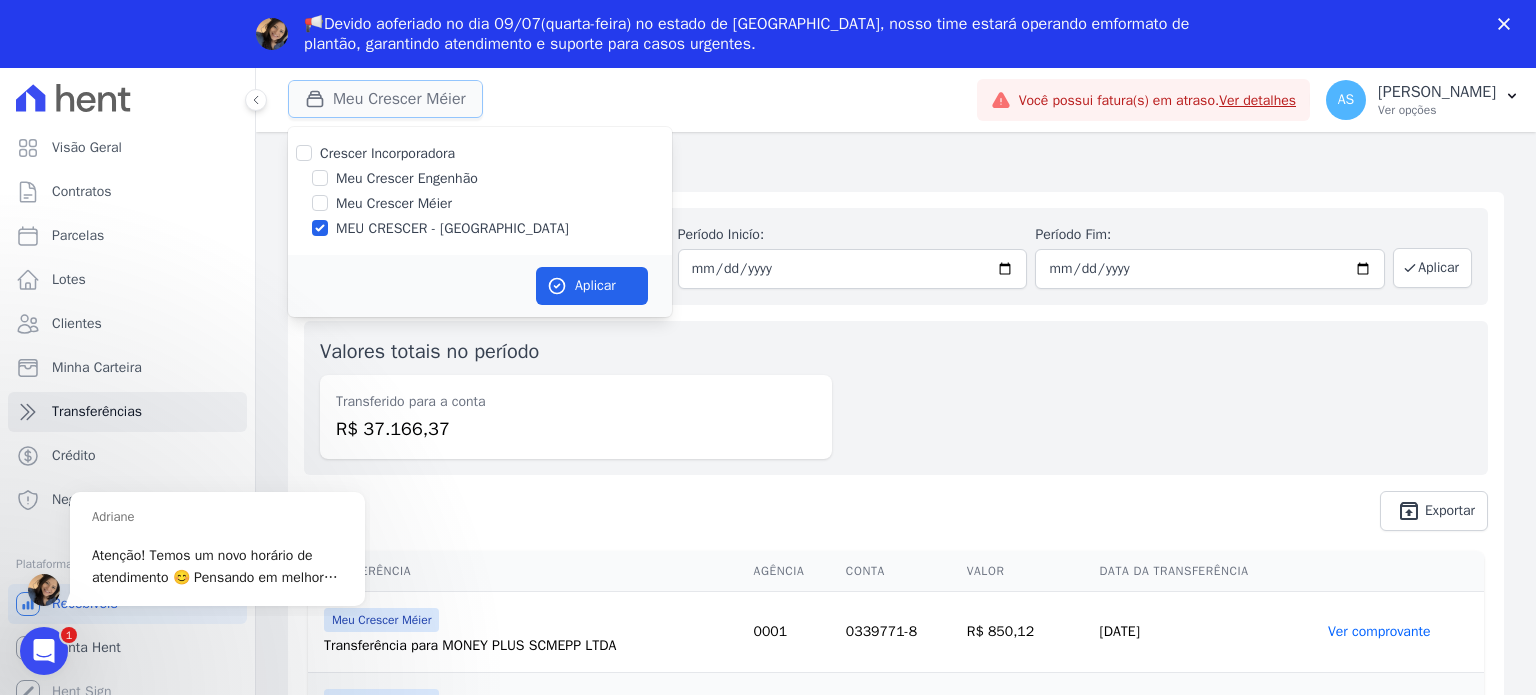 click on "Meu Crescer Méier" at bounding box center (385, 99) 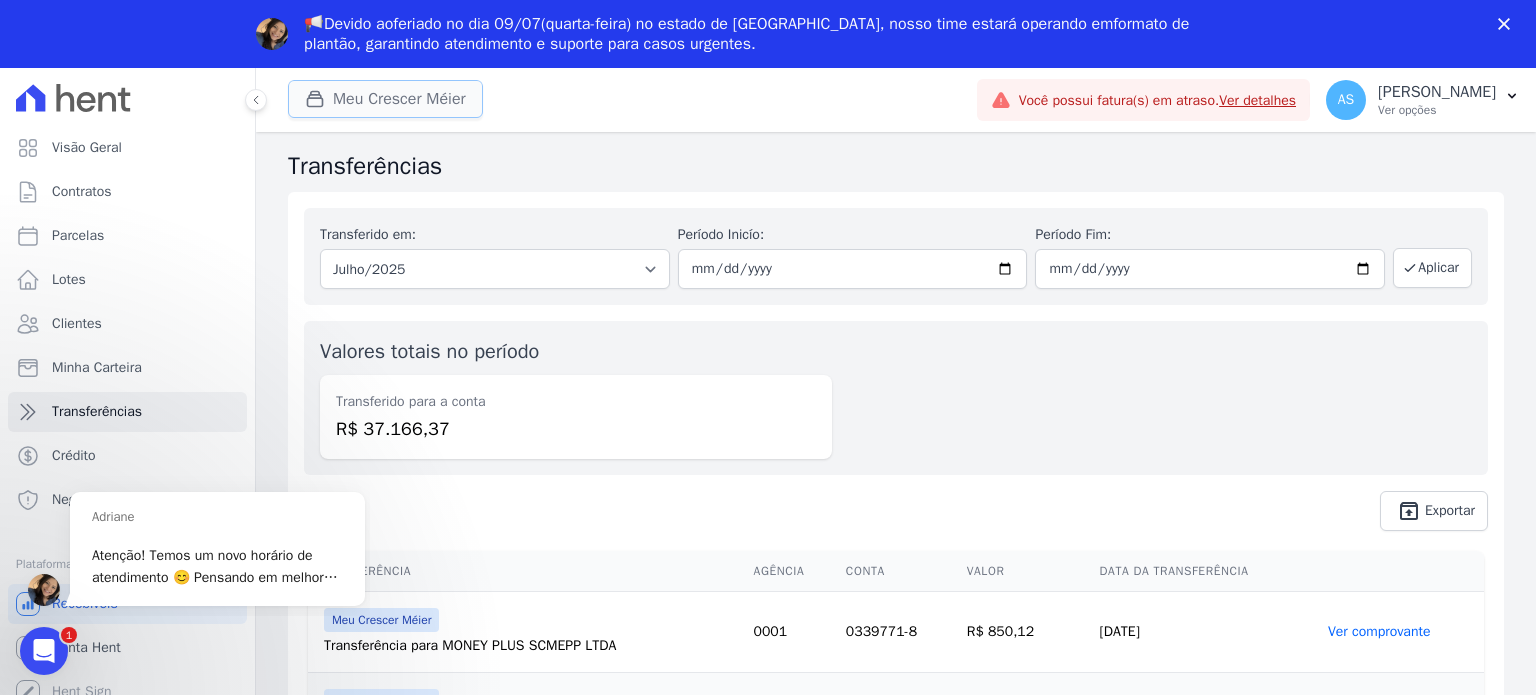 click on "Meu Crescer Méier" at bounding box center [385, 99] 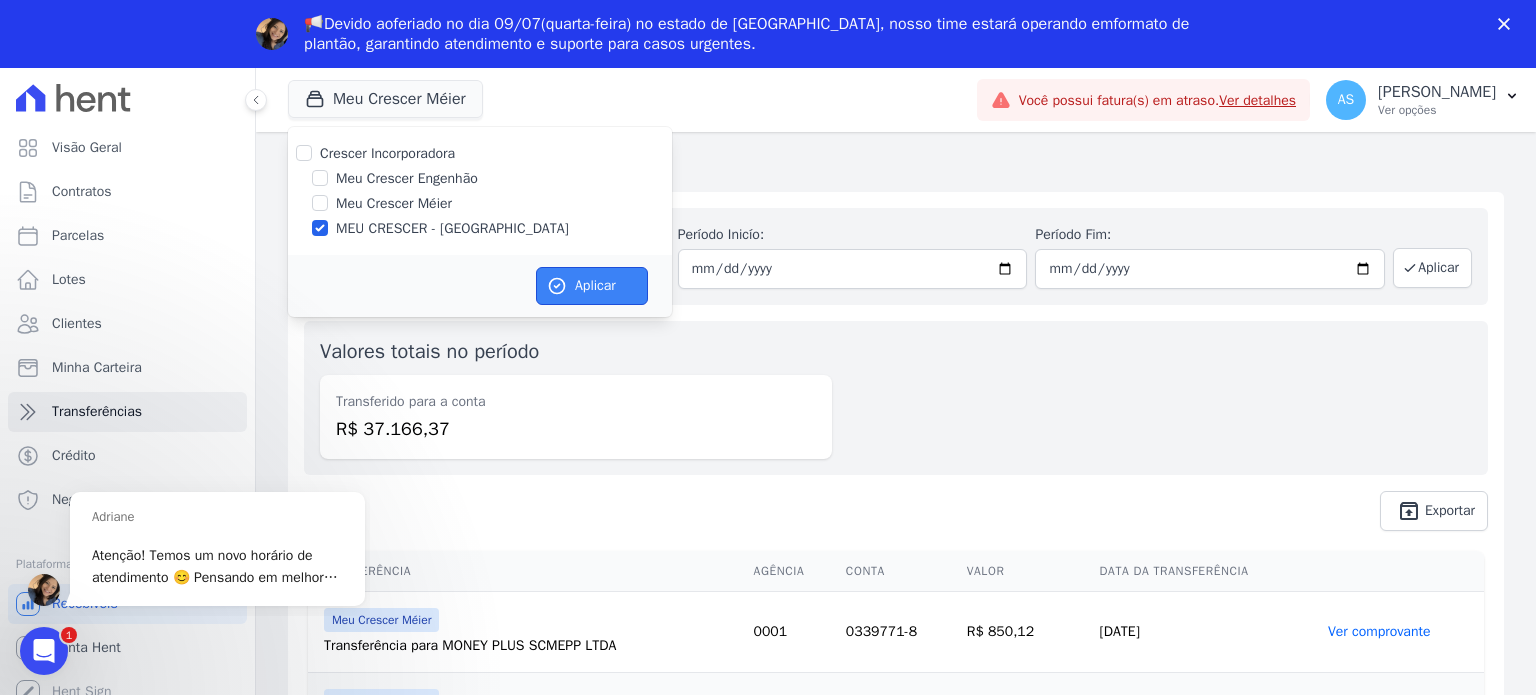 click on "Aplicar" at bounding box center (592, 286) 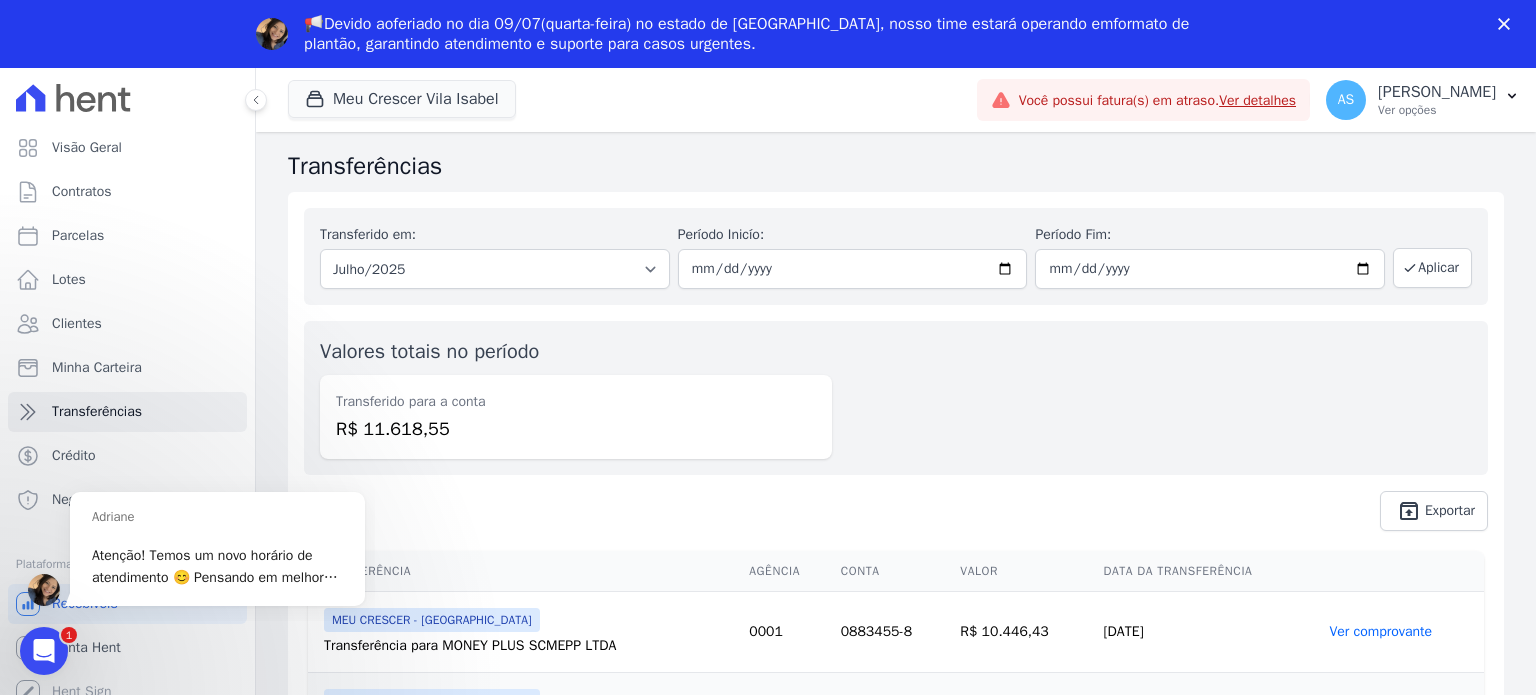 scroll, scrollTop: 0, scrollLeft: 0, axis: both 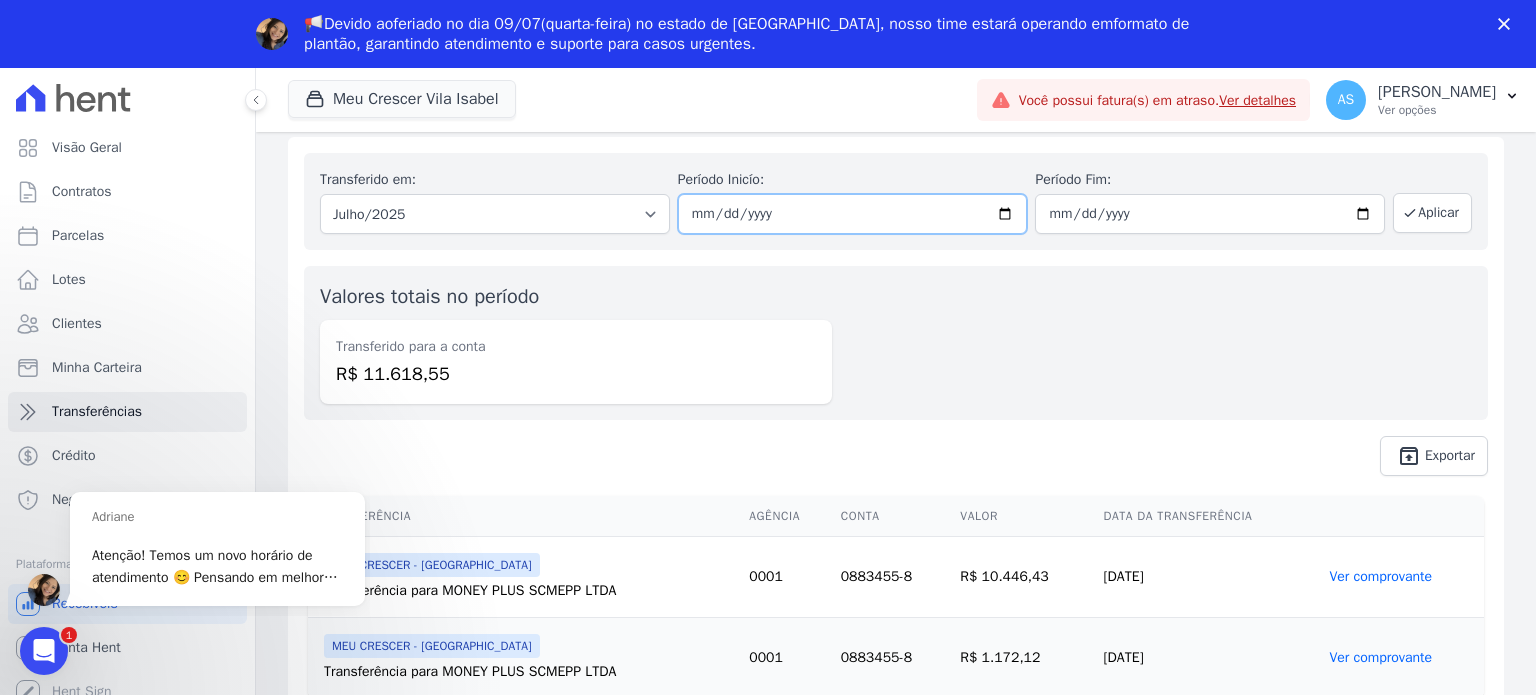 click on "2025-07-01" at bounding box center (853, 214) 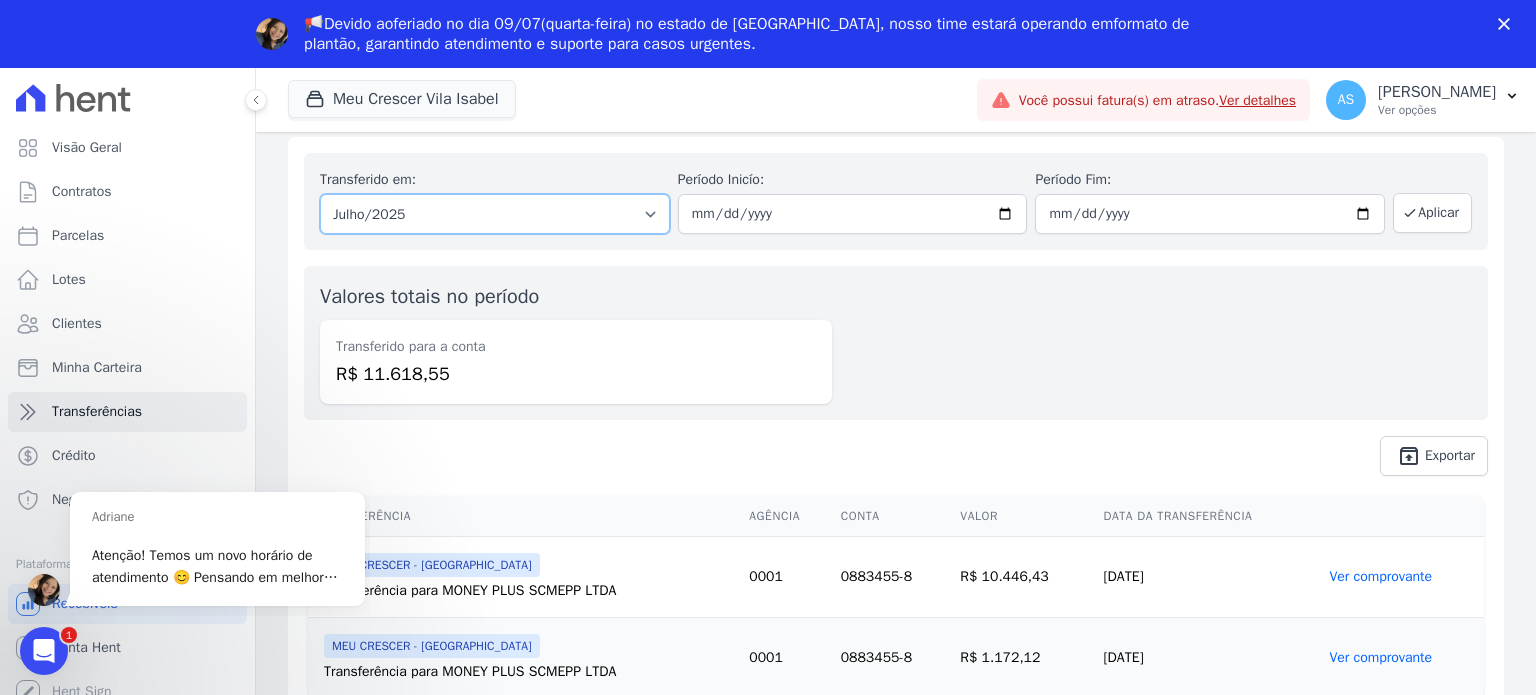 click on "Todos os meses
Fevereiro/2025
Março/2025
Abril/2025
Maio/2025
Junho/2025
Julho/2025" at bounding box center [495, 214] 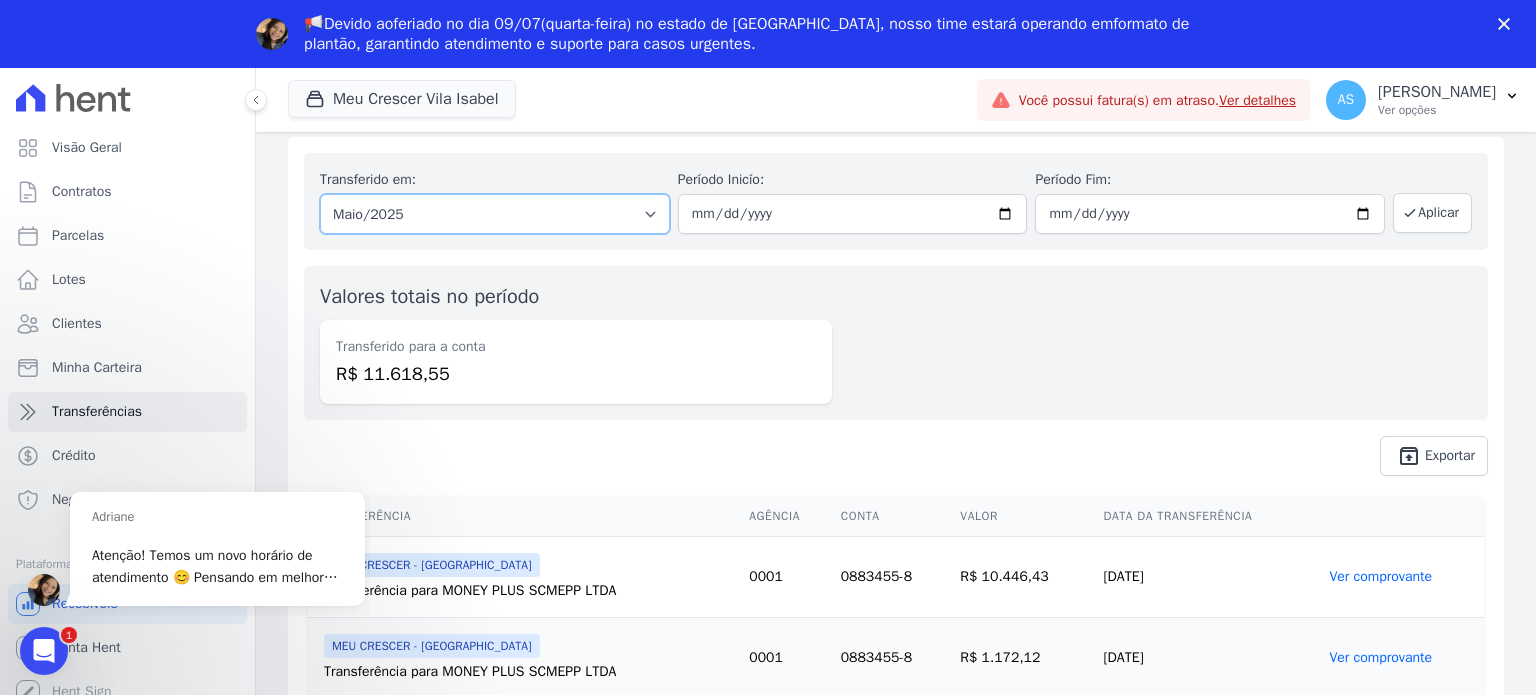 click on "Todos os meses
Fevereiro/2025
Março/2025
Abril/2025
Maio/2025
Junho/2025
Julho/2025" at bounding box center [495, 214] 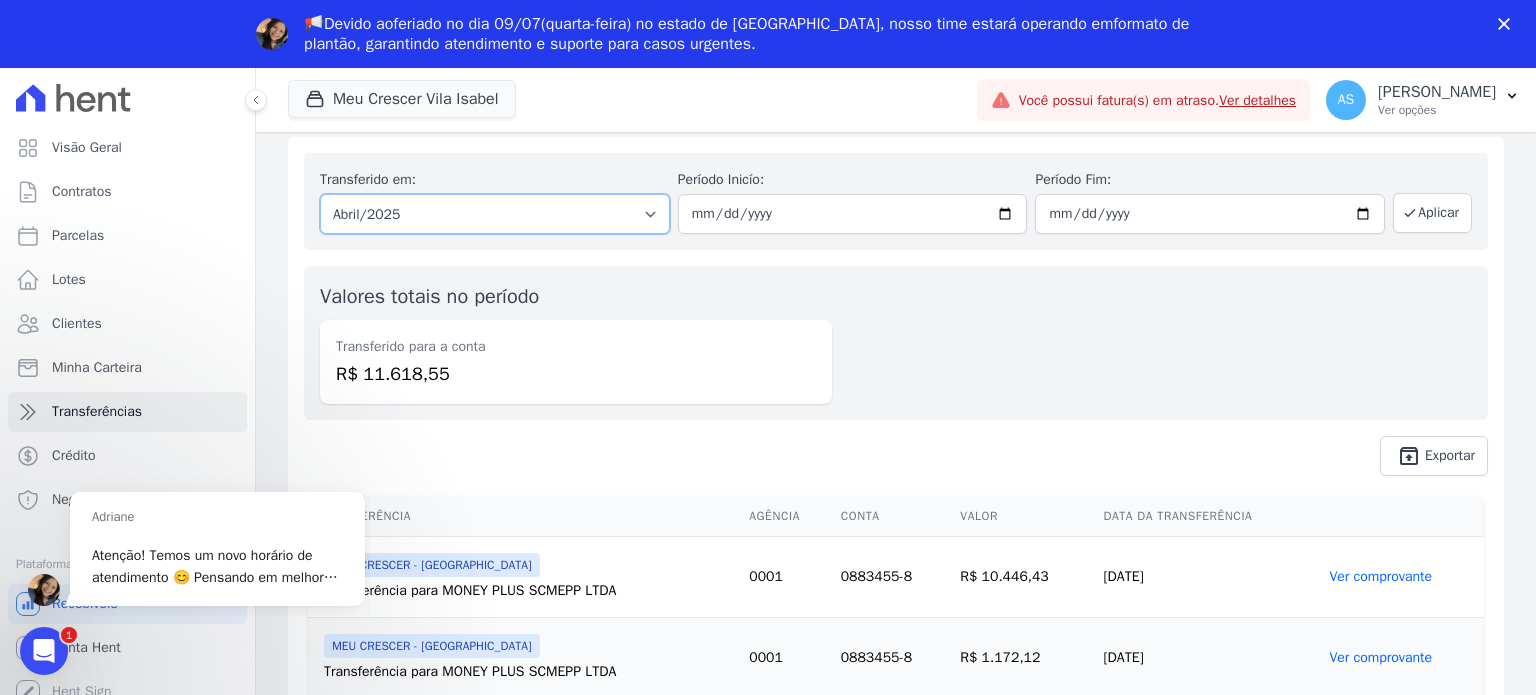 click on "Todos os meses
Fevereiro/2025
Março/2025
Abril/2025
Maio/2025
Junho/2025
Julho/2025" at bounding box center [495, 214] 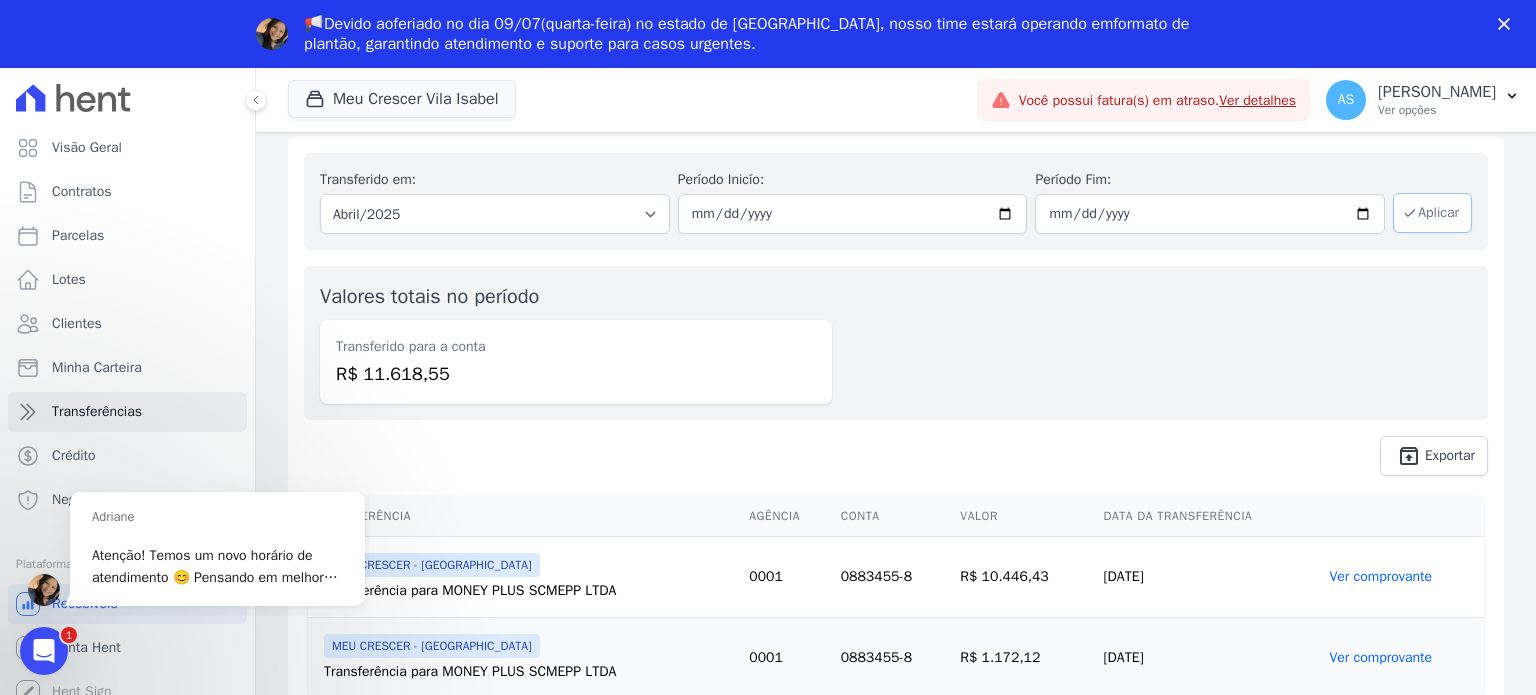 click on "Aplicar" at bounding box center [1432, 213] 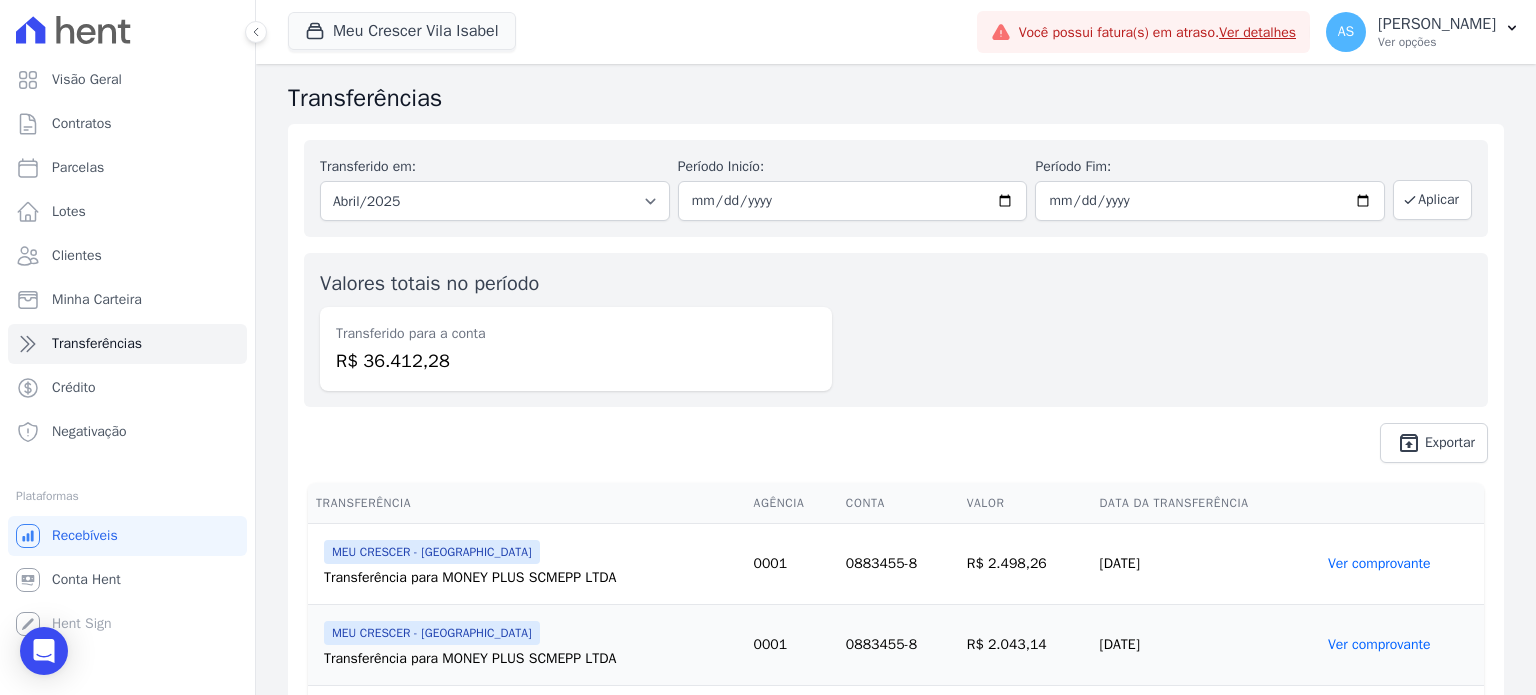 scroll, scrollTop: 0, scrollLeft: 0, axis: both 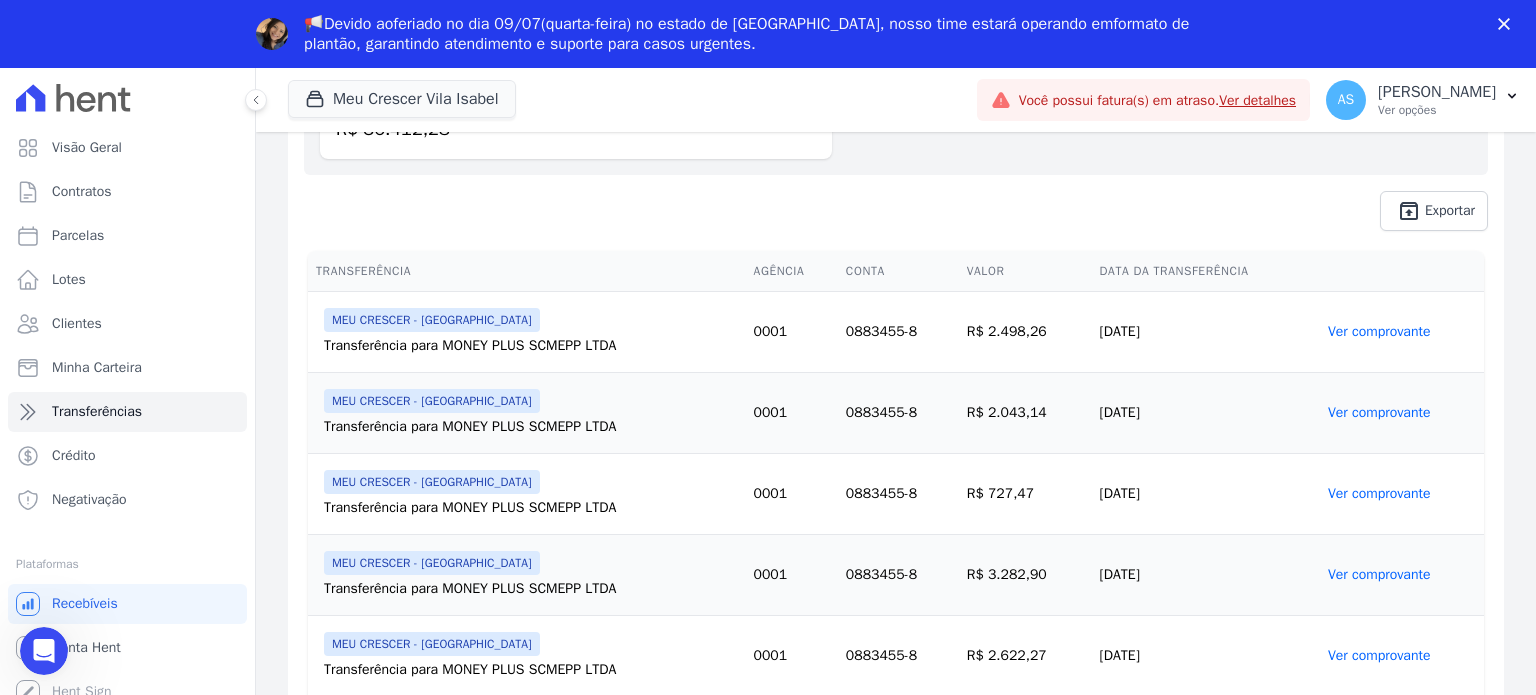 click on "Ver comprovante" at bounding box center (1379, 412) 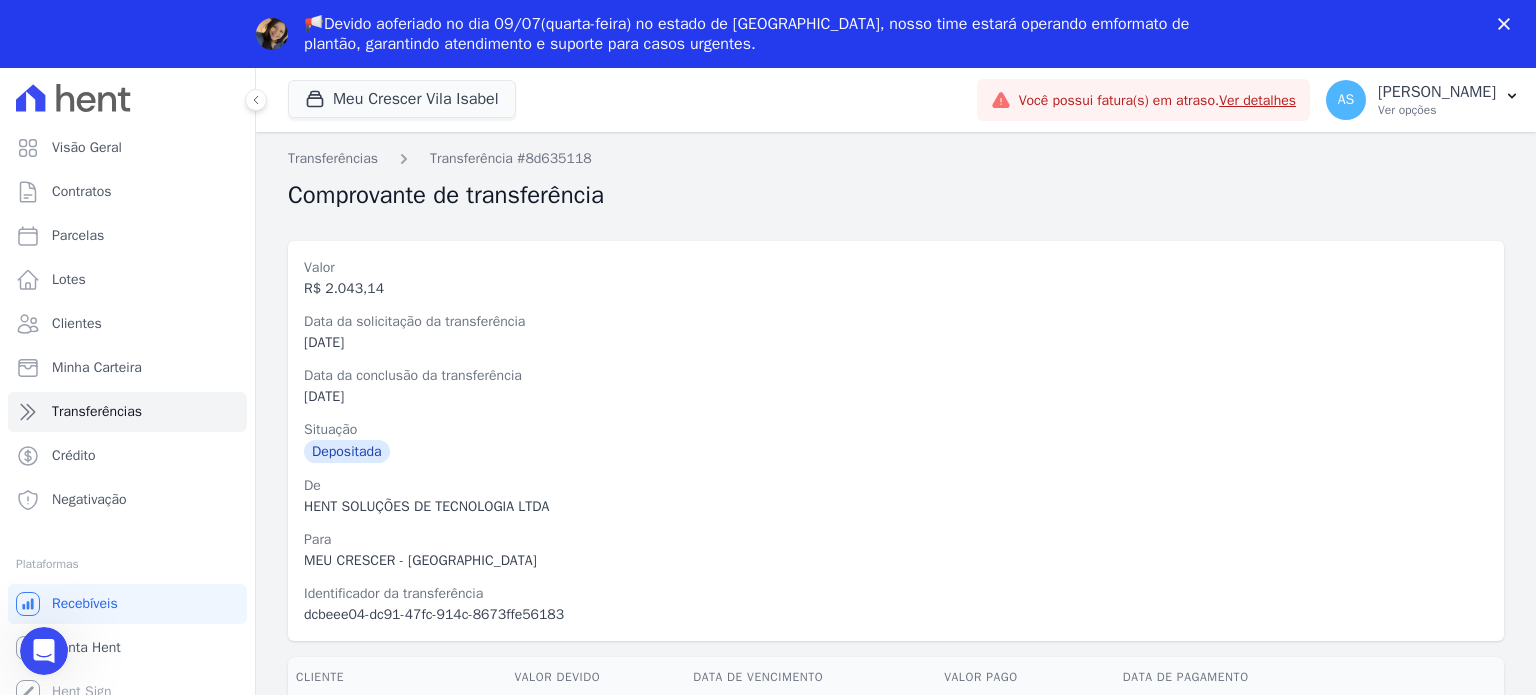 scroll, scrollTop: 0, scrollLeft: 0, axis: both 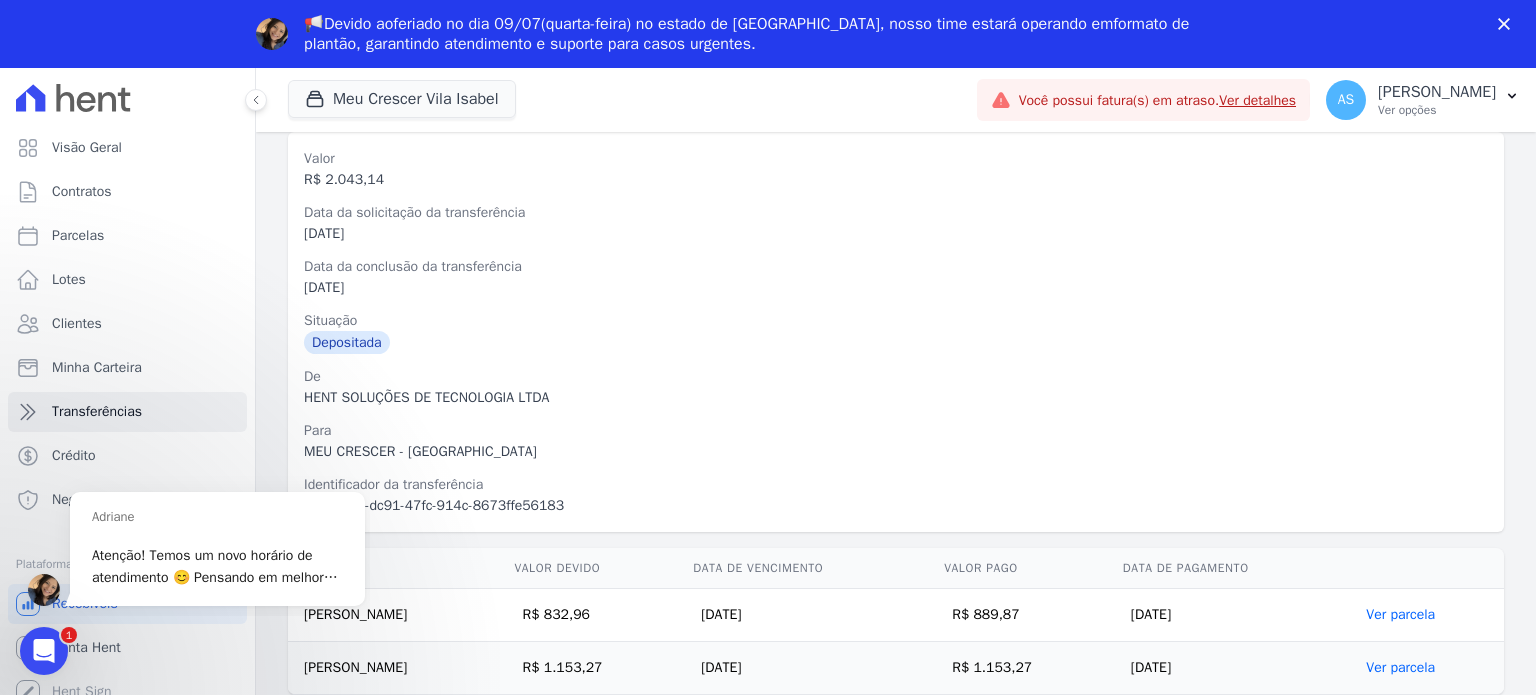 click on "Ver parcela" at bounding box center (1400, 614) 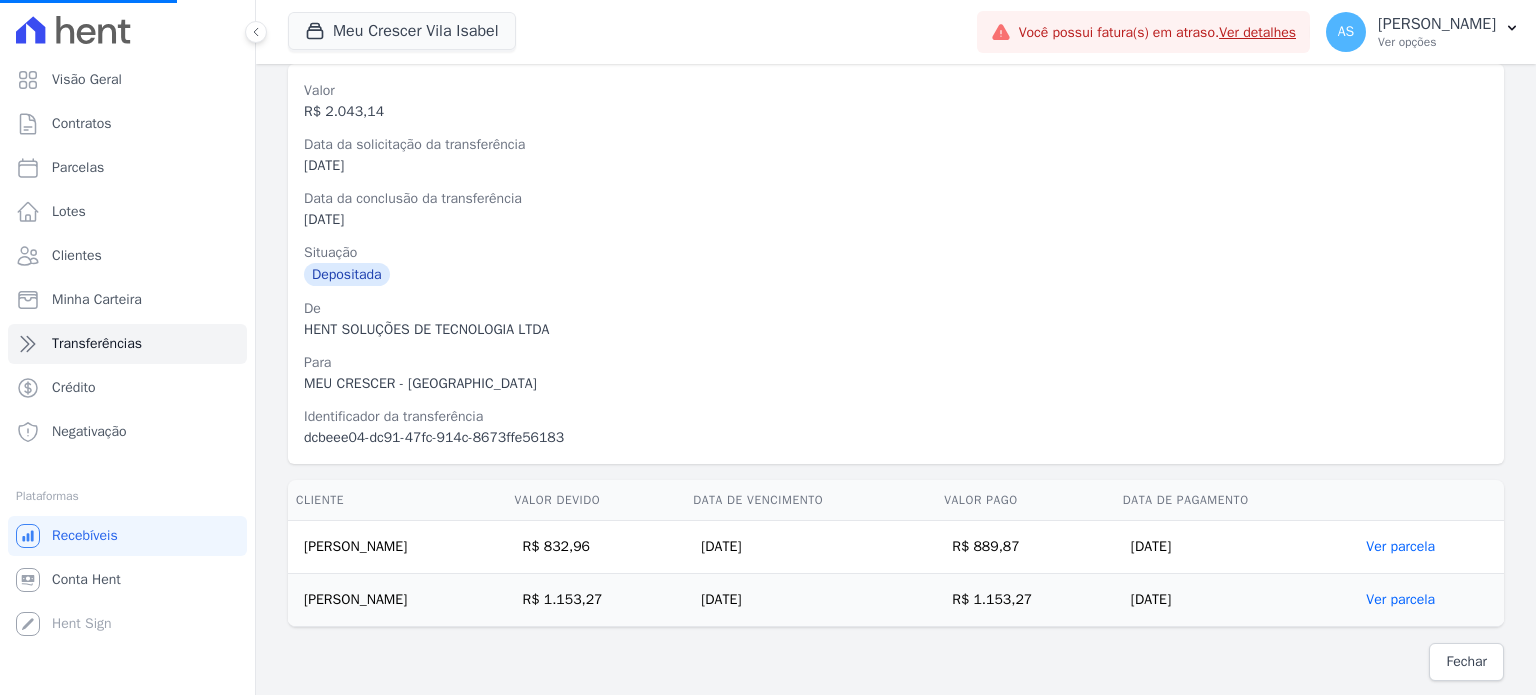 click on "Ver parcela" at bounding box center [1400, 546] 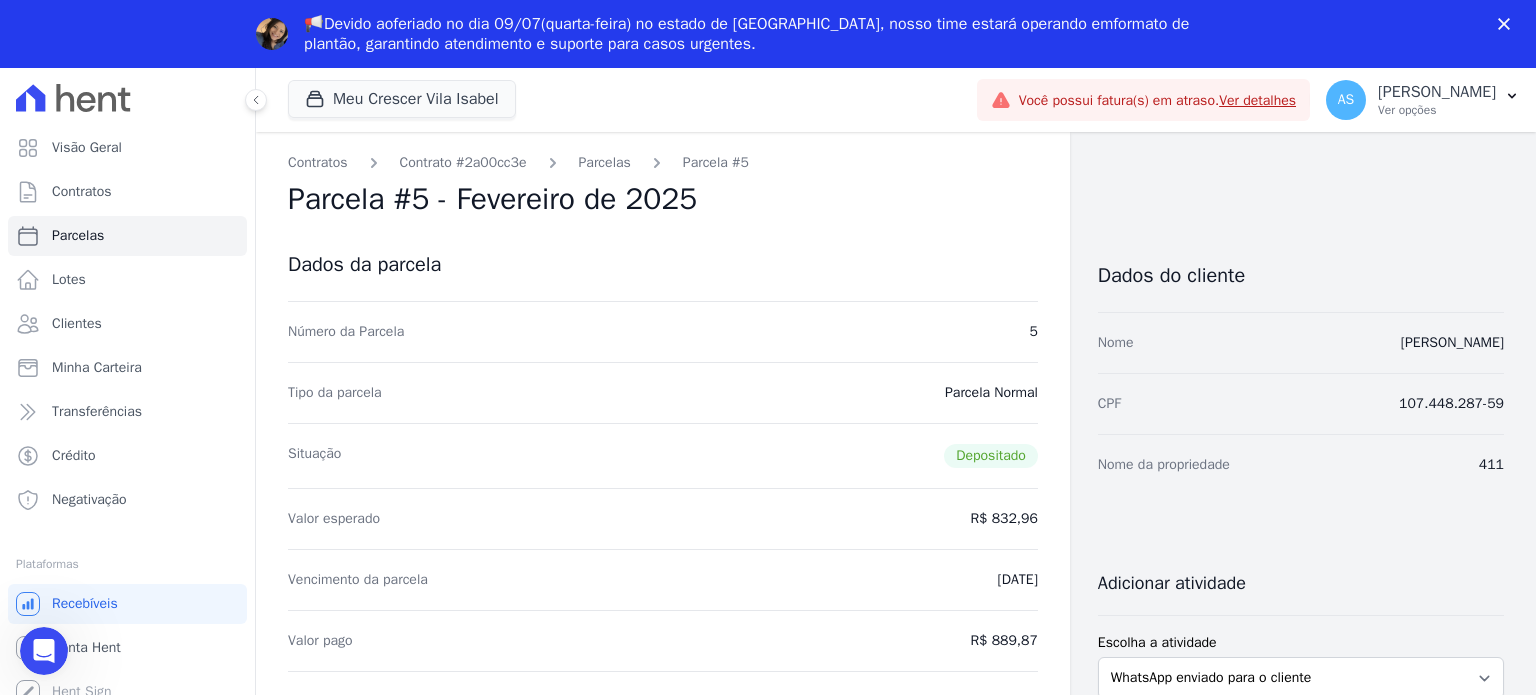 scroll, scrollTop: 0, scrollLeft: 0, axis: both 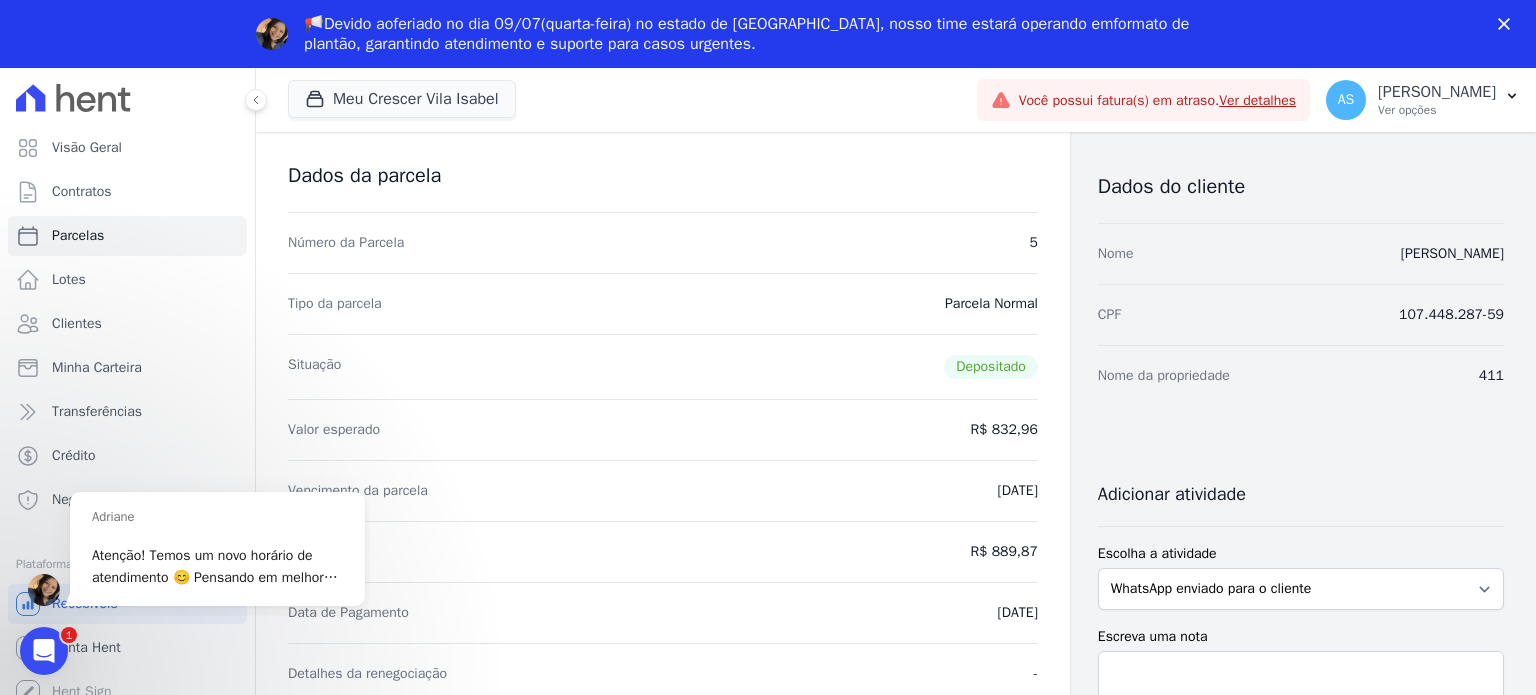 click on "R$ 889,87" at bounding box center (1003, 552) 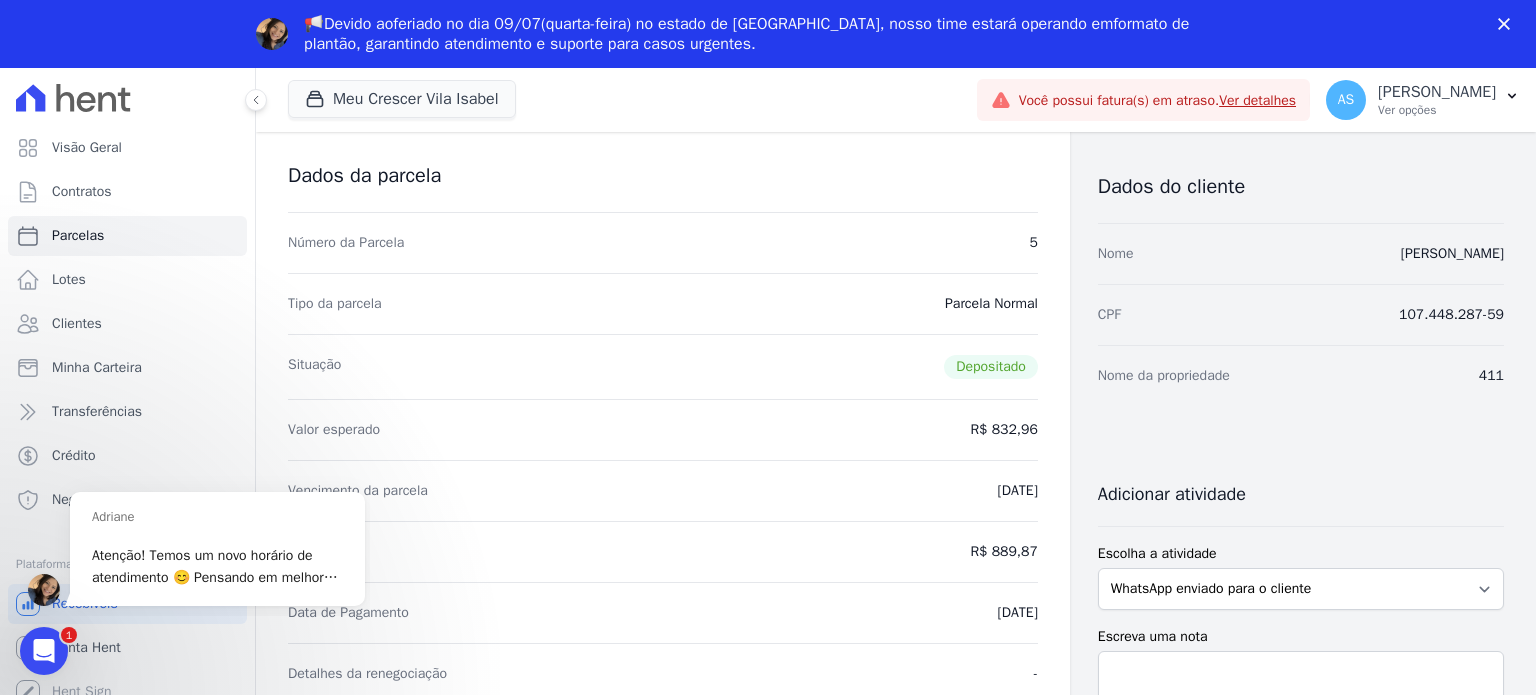 copy on "889,87" 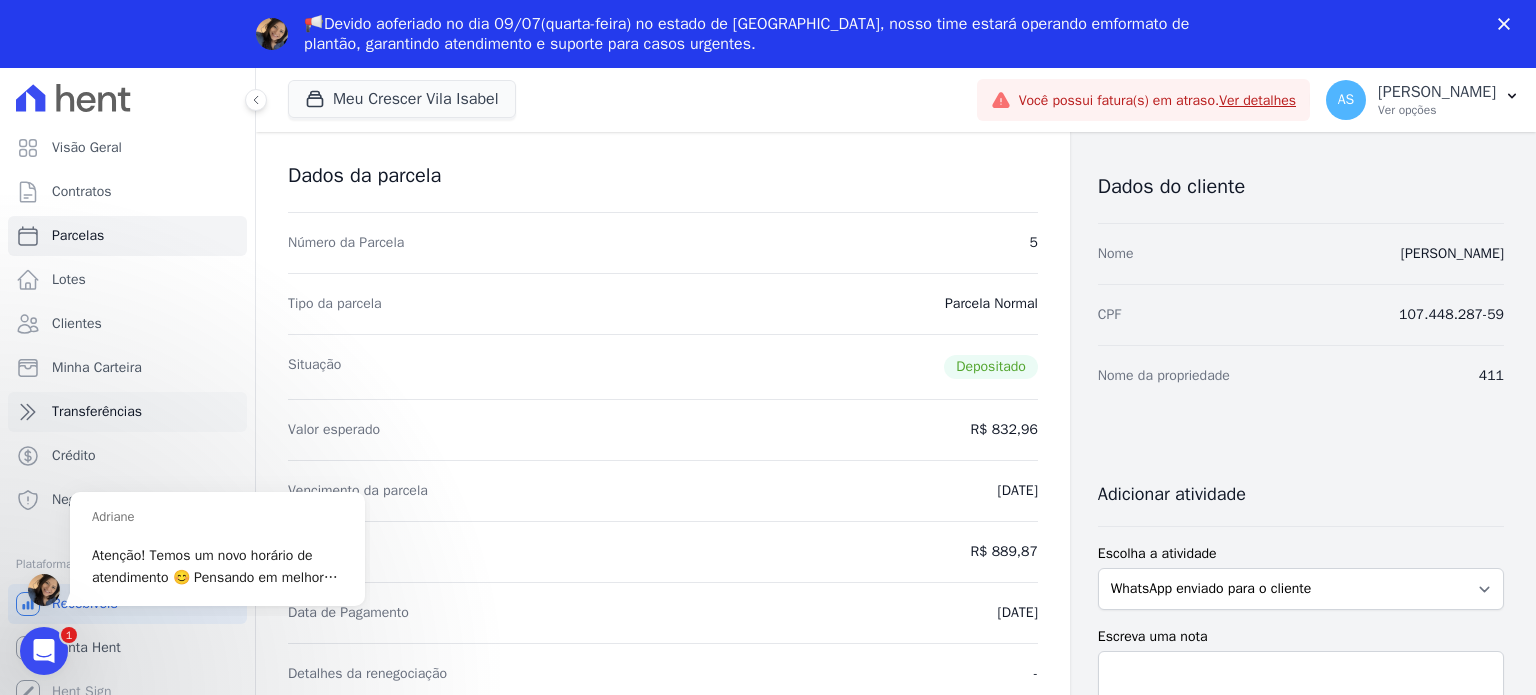 click on "Transferências" at bounding box center (97, 412) 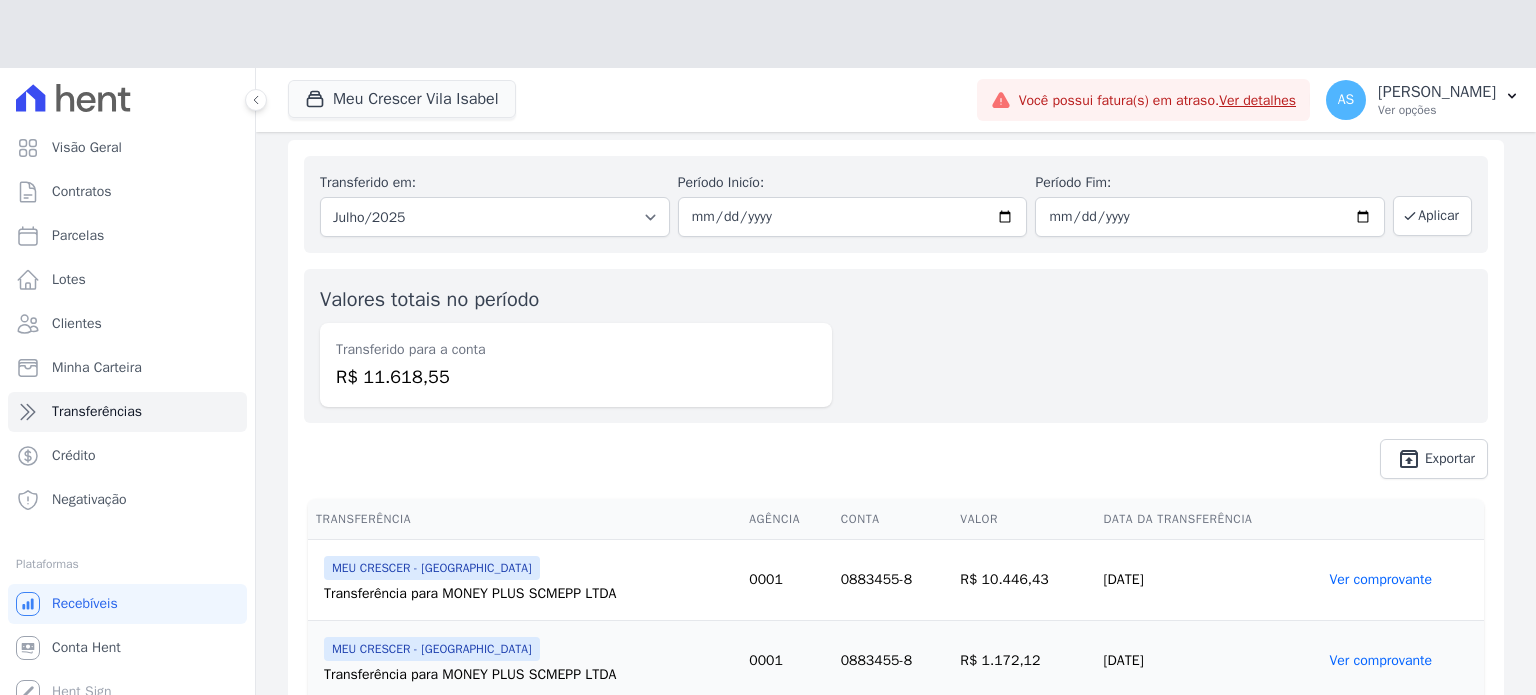 scroll, scrollTop: 55, scrollLeft: 0, axis: vertical 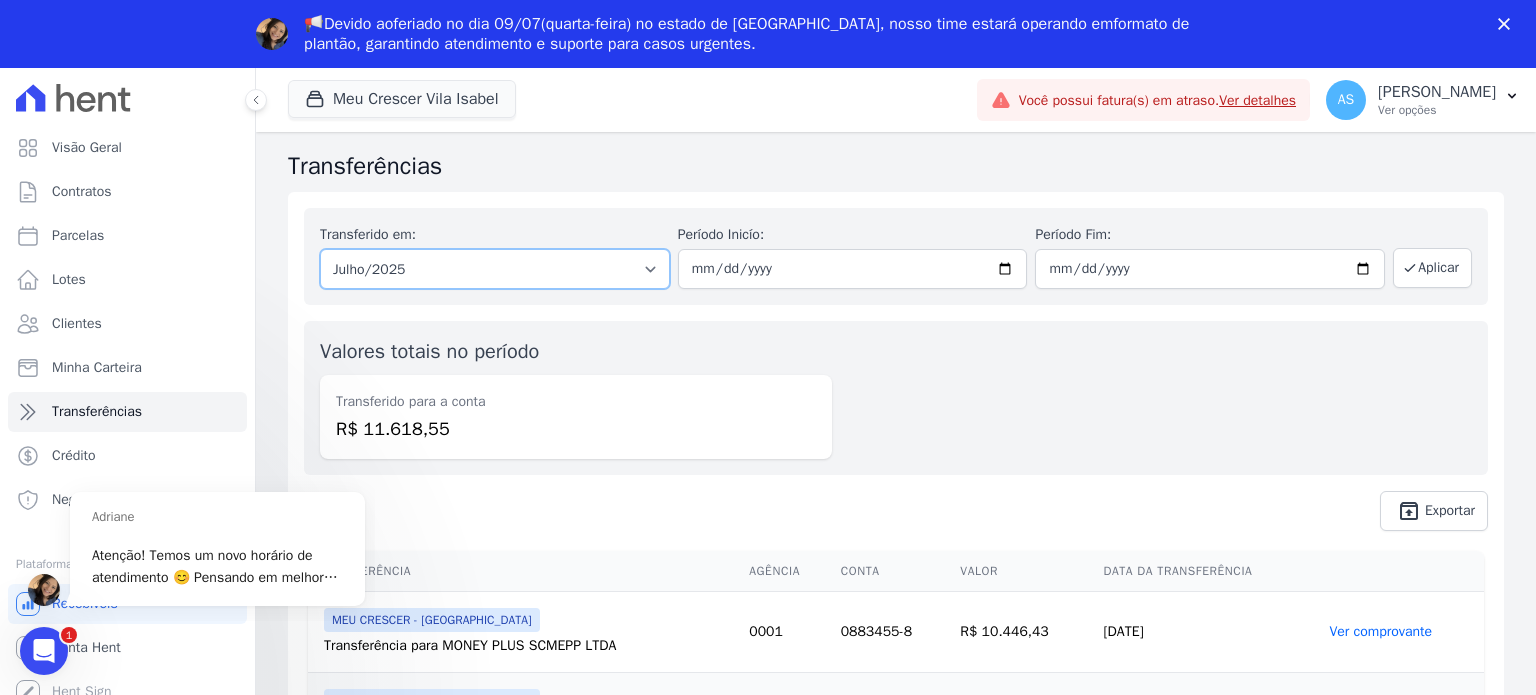 click on "Todos os meses
Fevereiro/2025
Março/2025
Abril/2025
Maio/2025
Junho/2025
Julho/2025" at bounding box center [495, 269] 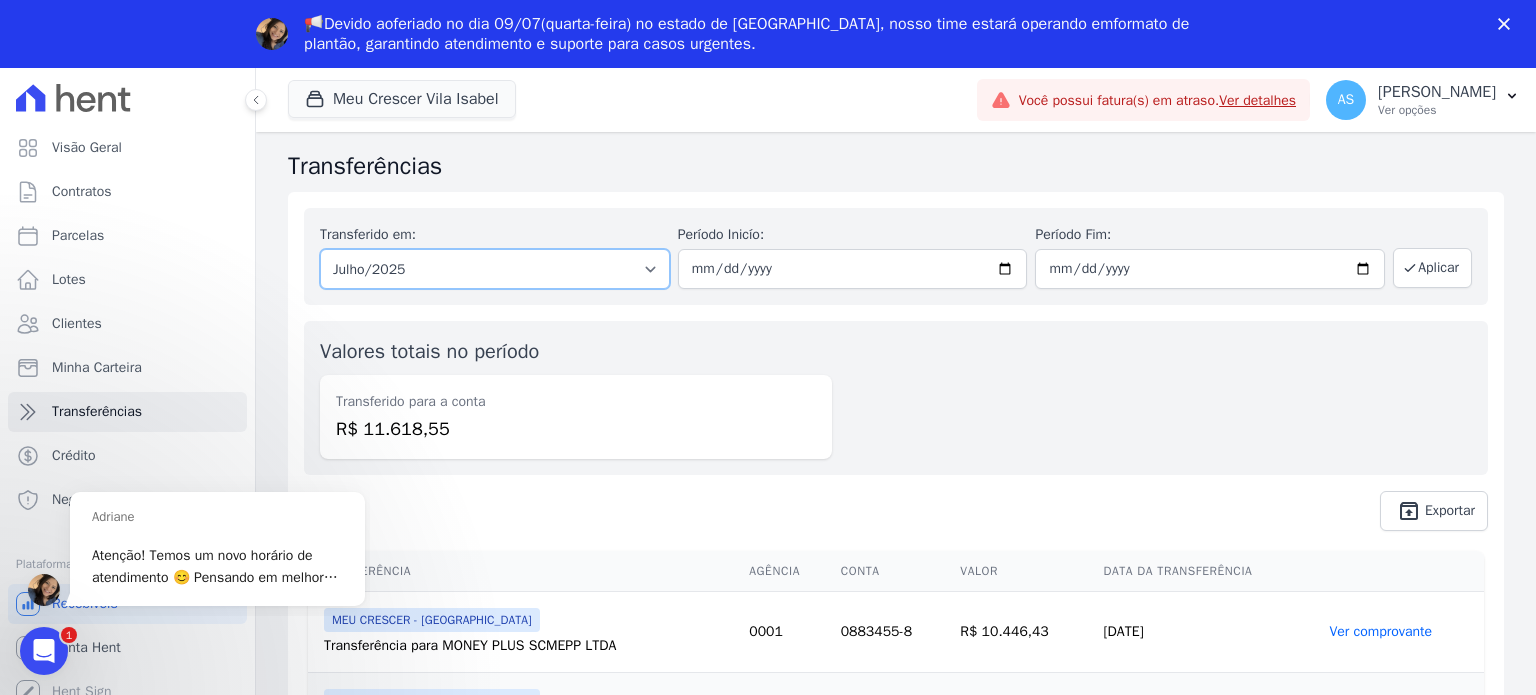 select on "05/2025" 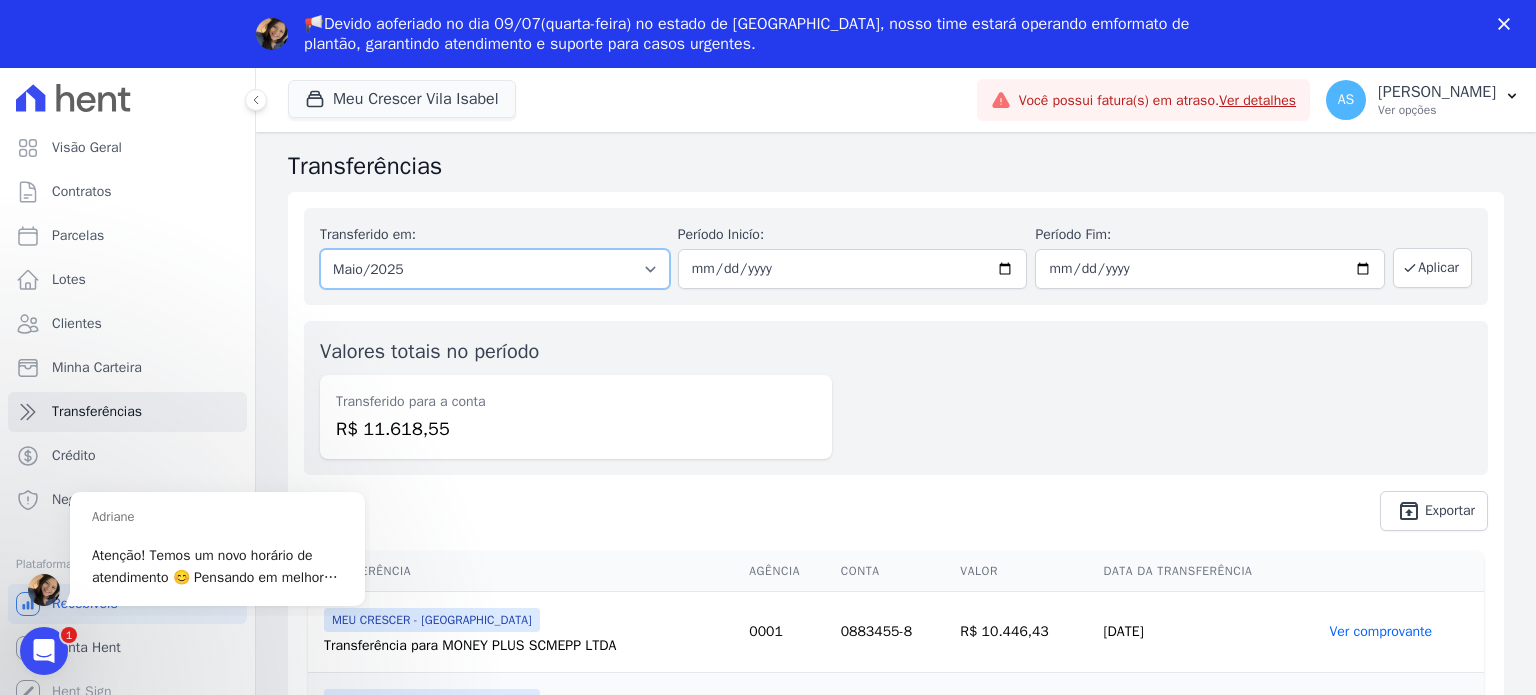 click on "Todos os meses
Fevereiro/2025
Março/2025
Abril/2025
Maio/2025
Junho/2025
Julho/2025" at bounding box center [495, 269] 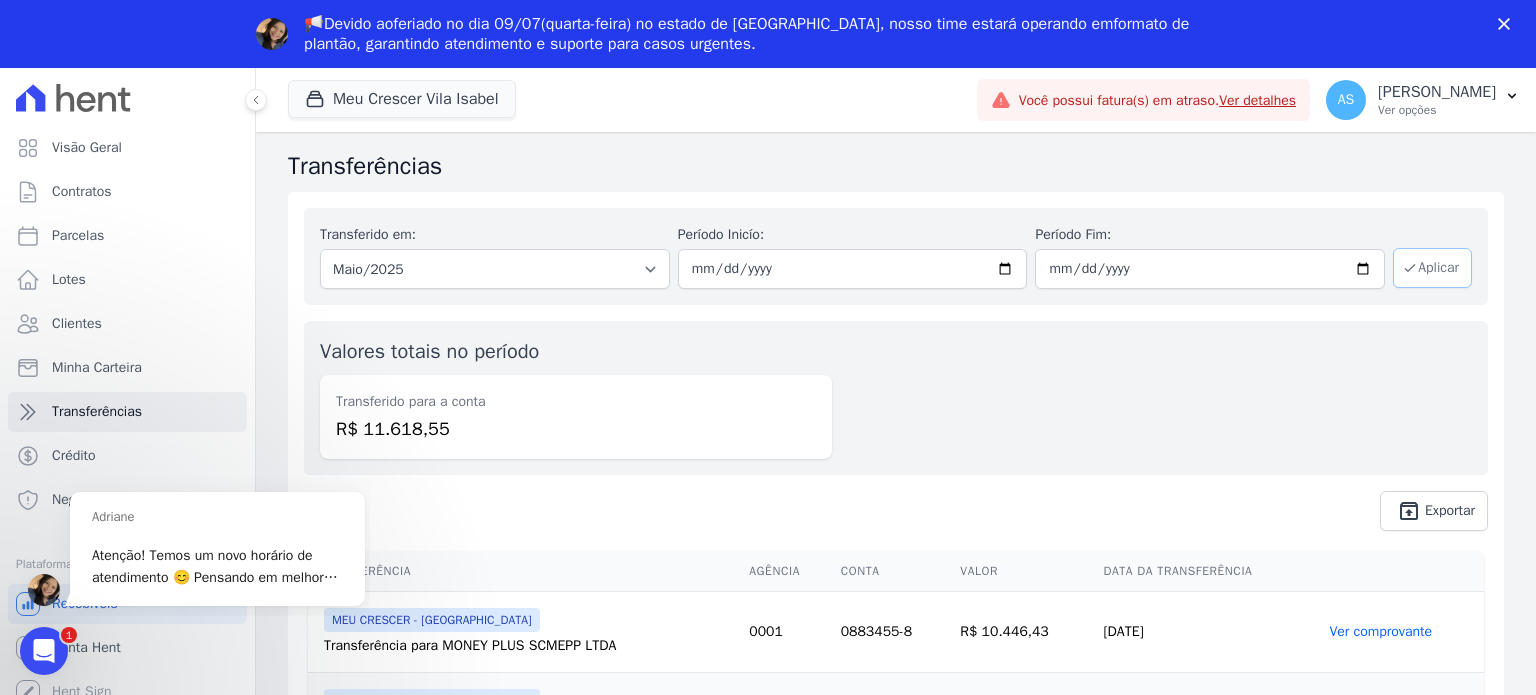 click on "Aplicar" at bounding box center [1432, 268] 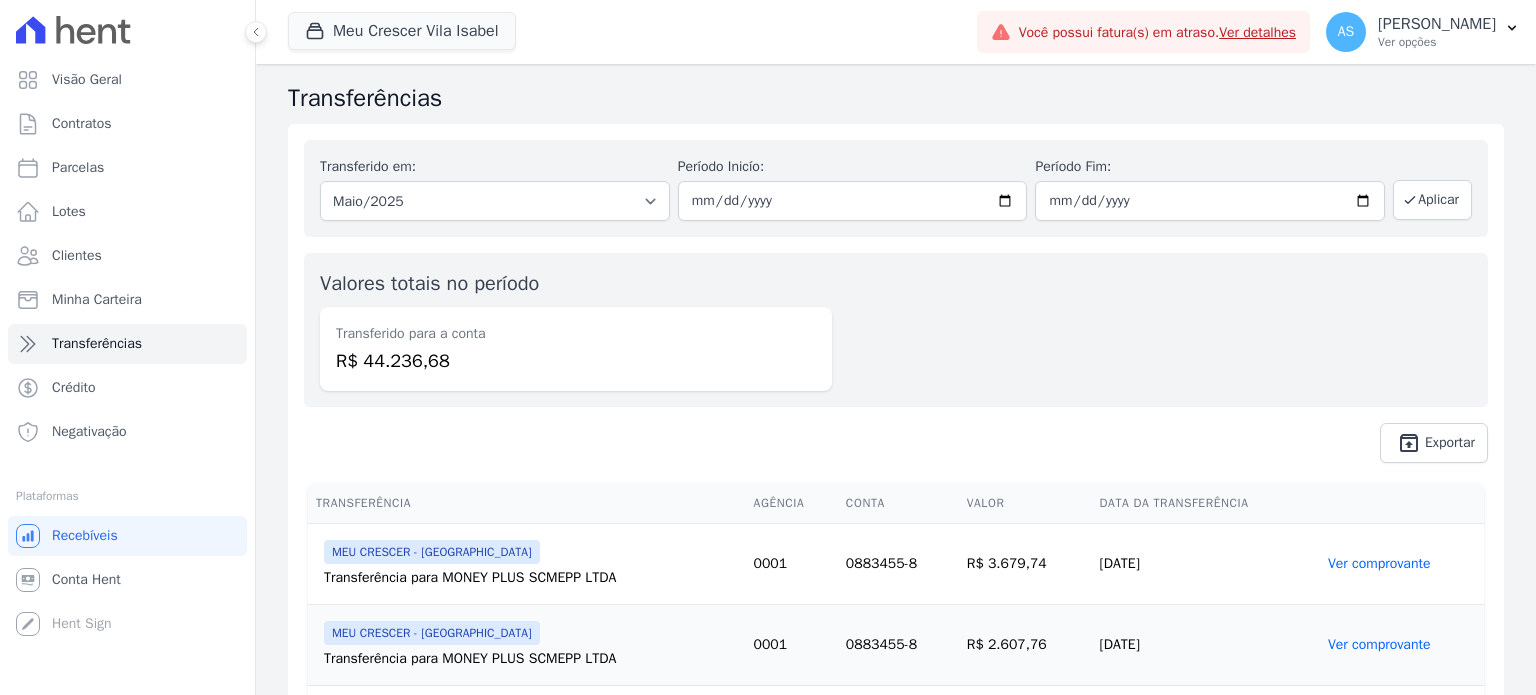 scroll, scrollTop: 0, scrollLeft: 0, axis: both 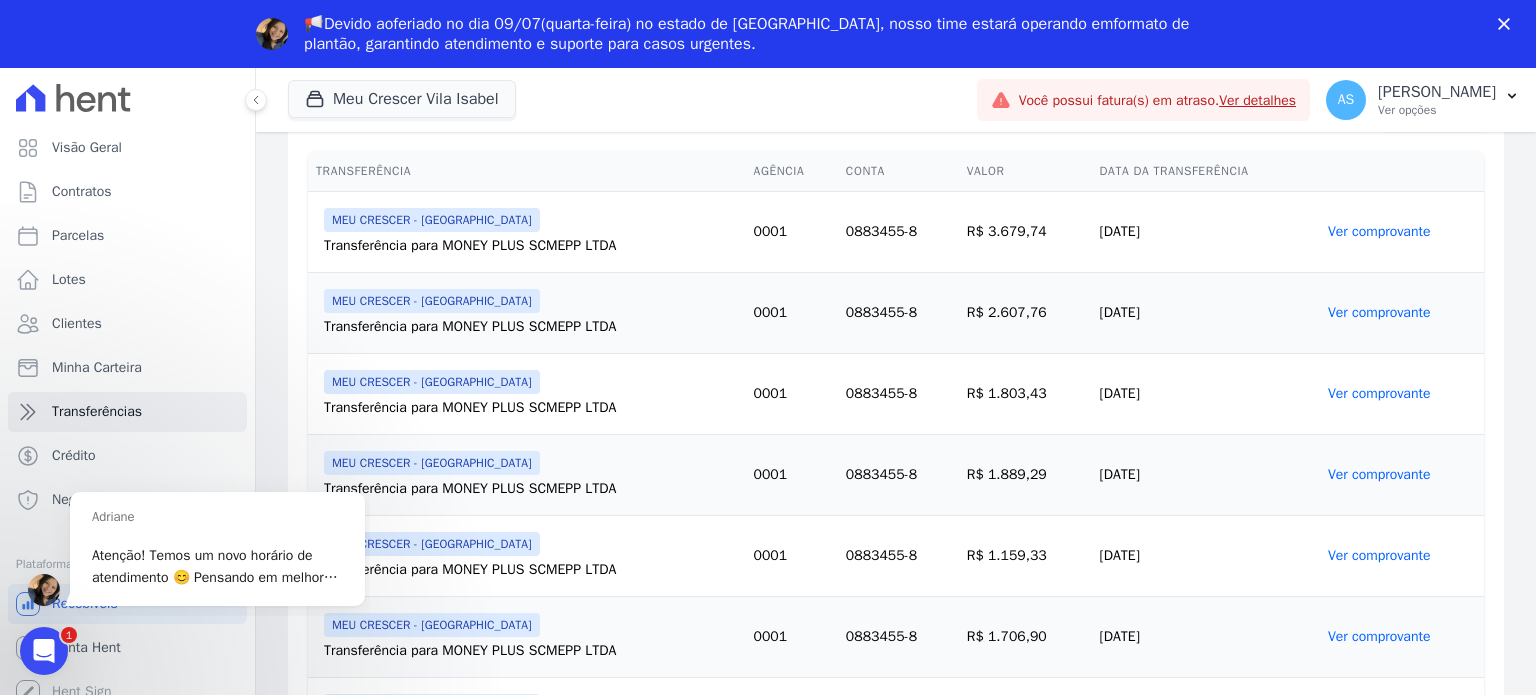 click on "Ver comprovante" at bounding box center [1379, 312] 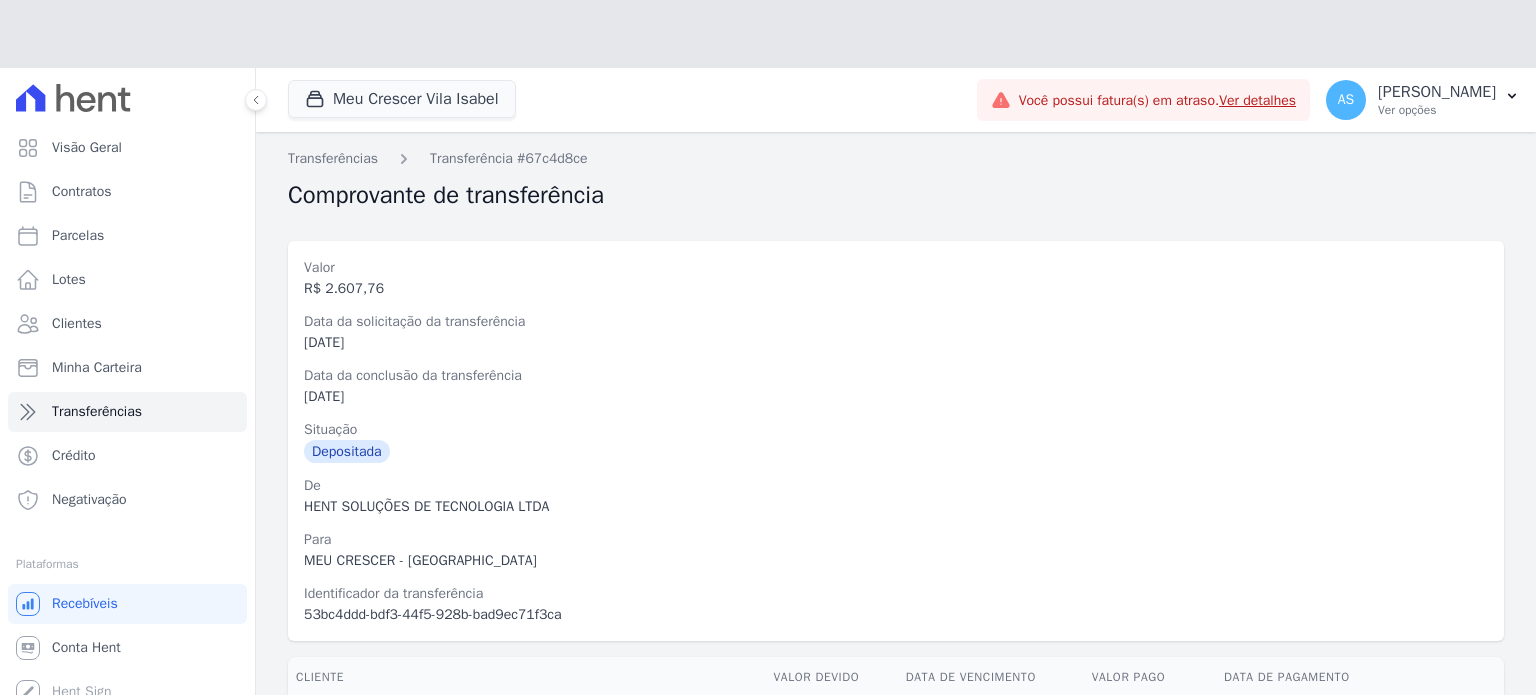 scroll, scrollTop: 162, scrollLeft: 0, axis: vertical 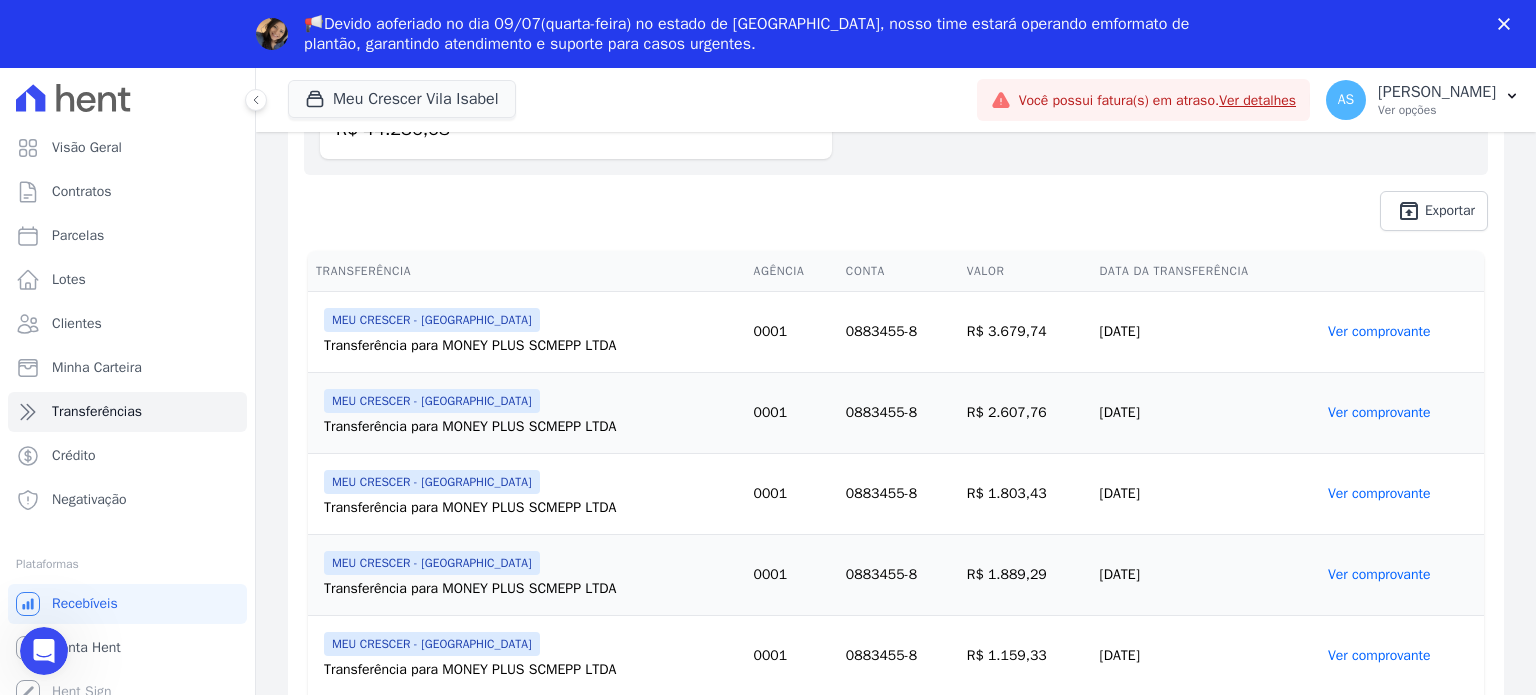 click on "Ver comprovante" at bounding box center [1379, 493] 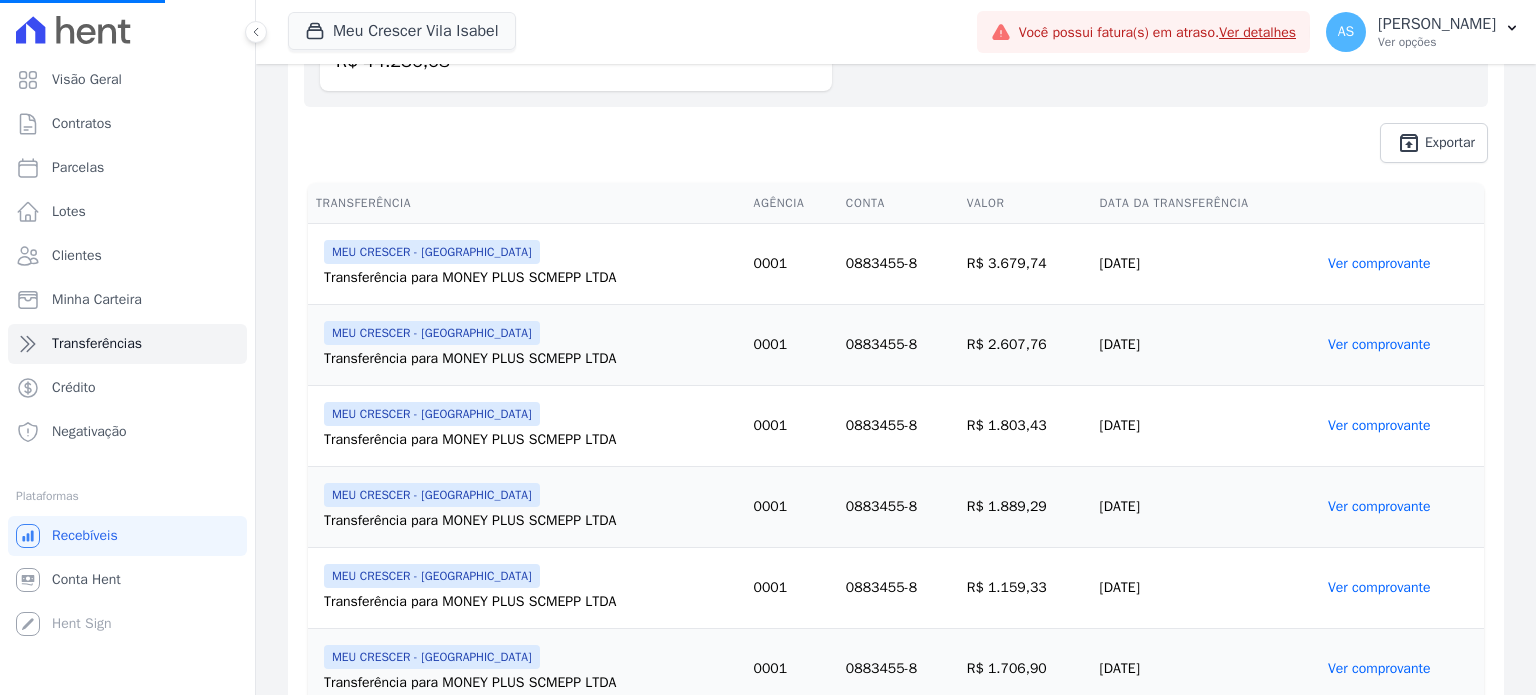 click on "Ver comprovante" at bounding box center (1379, 425) 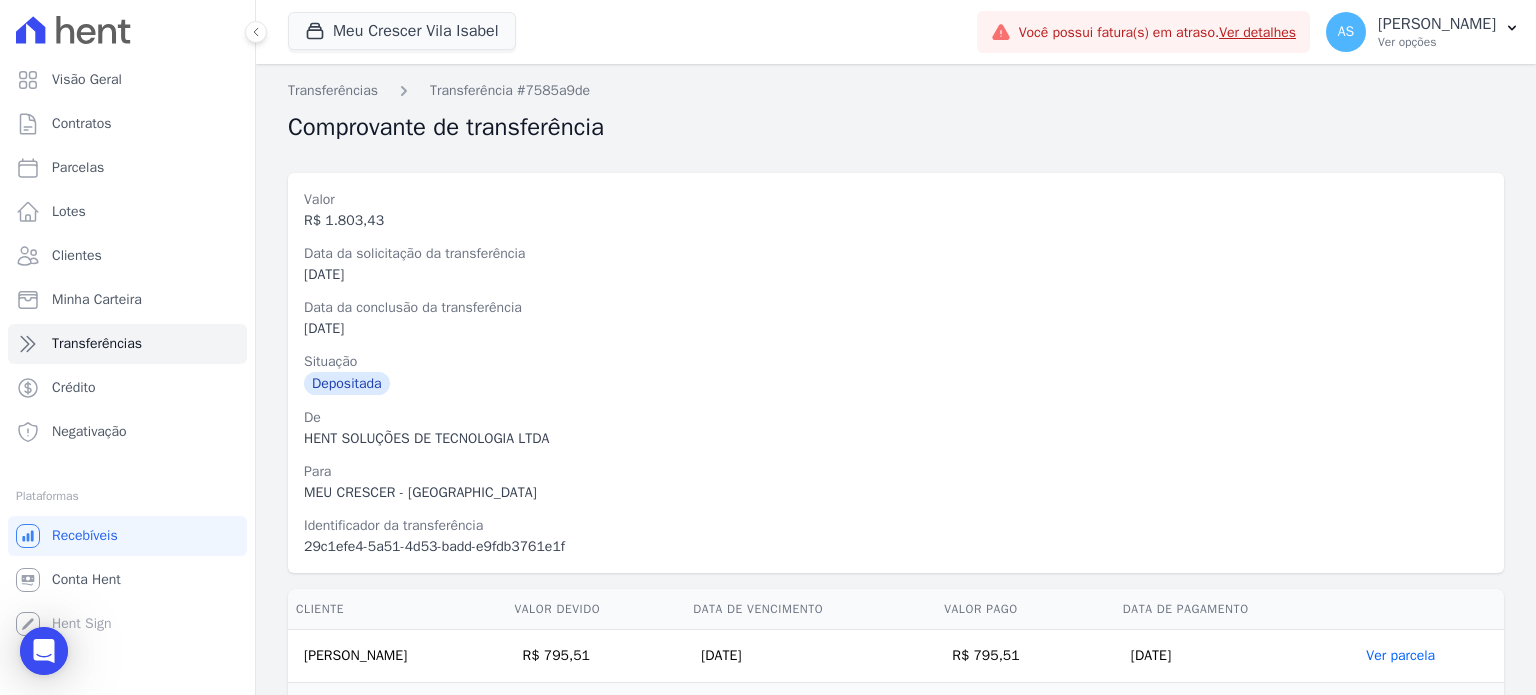 scroll, scrollTop: 0, scrollLeft: 0, axis: both 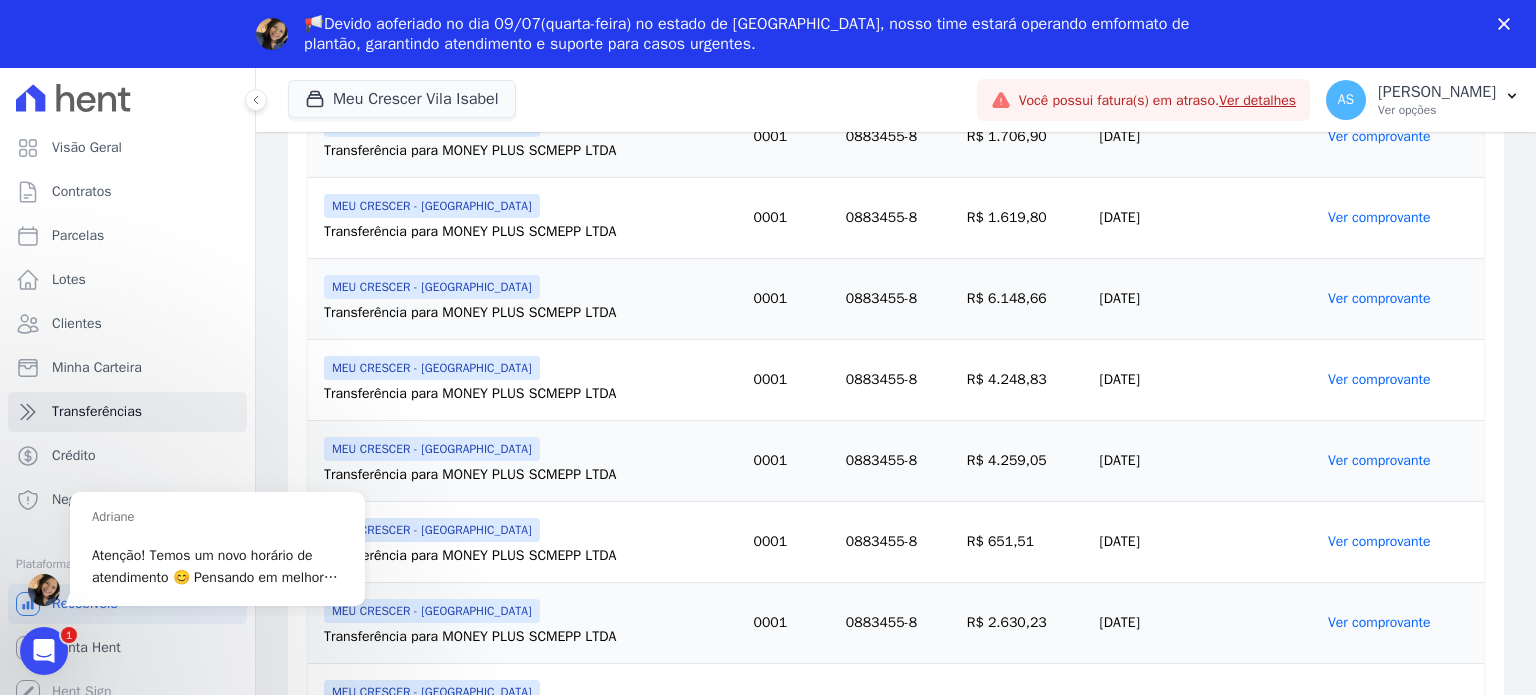 click on "Ver comprovante" at bounding box center (1379, 379) 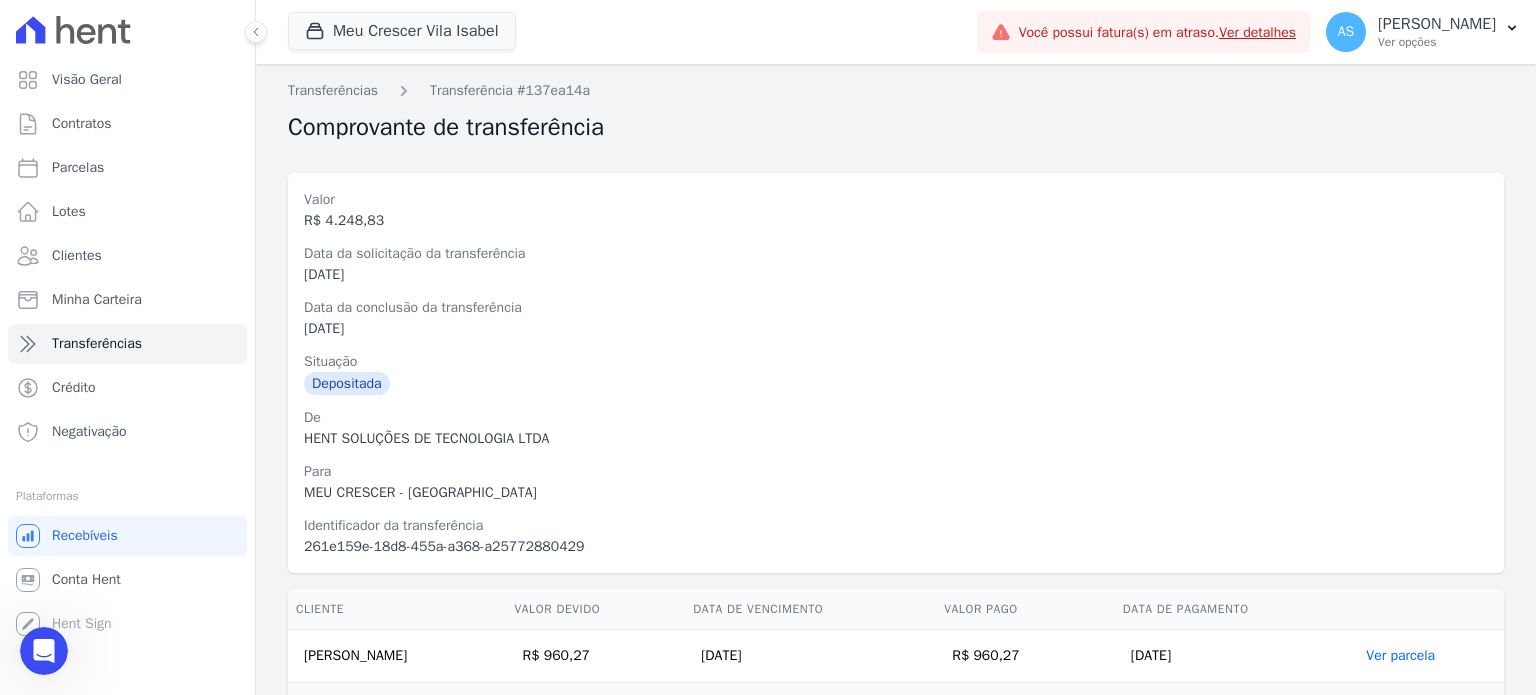 scroll, scrollTop: 0, scrollLeft: 0, axis: both 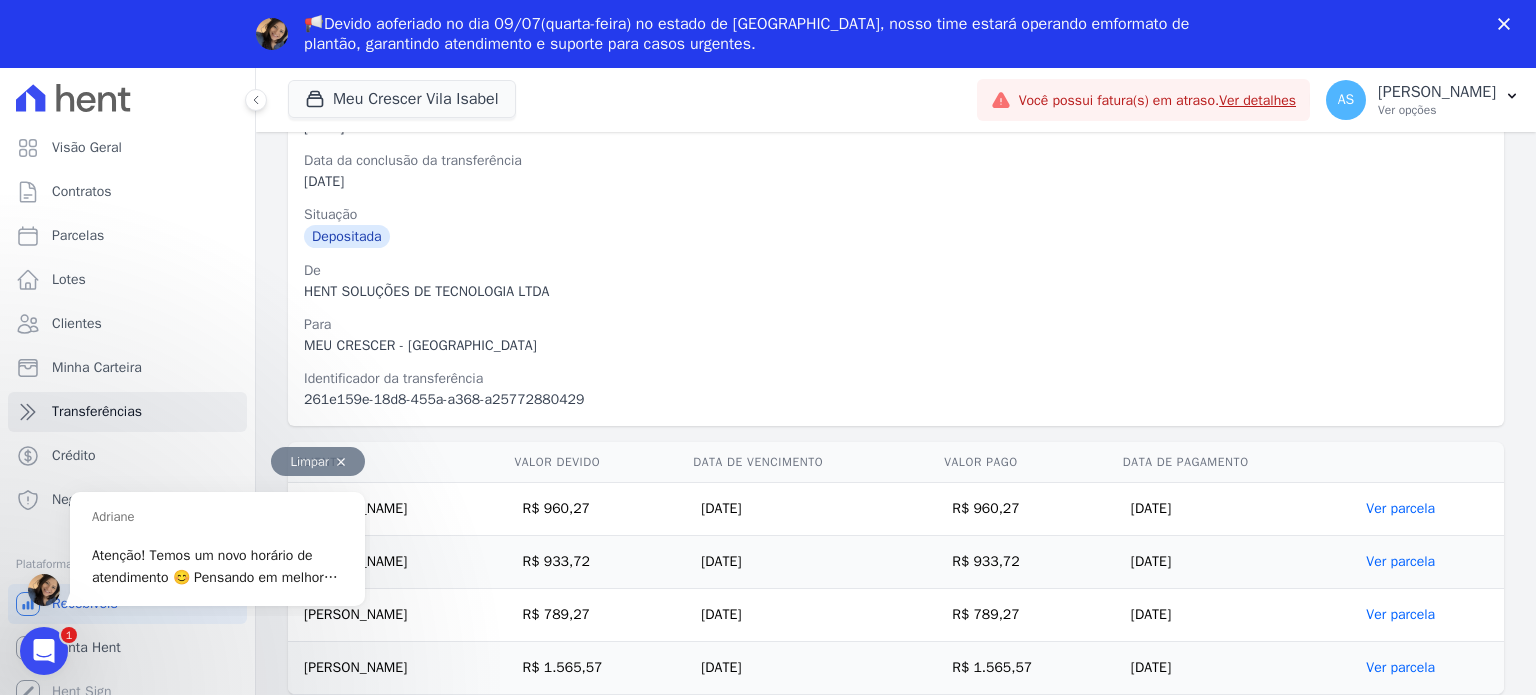 click on "Adriane Atenção! Temos um novo horário de atendimento 😊   Pensando em melhorar ainda mais a comunicação com os nossos clientes, ajustamos nosso horário de atendimento.   🕘Das 8h às 17h30, de segunda a sexta-feira (Pausa para o almoço: das 12h às 13h30)   Estaremos por aqui com o mesmo compromisso de sempre: atender com agilidade e atenção nas tratativas!   Qualquer dúvida, é só chamar. 💬 ​" at bounding box center (217, 549) 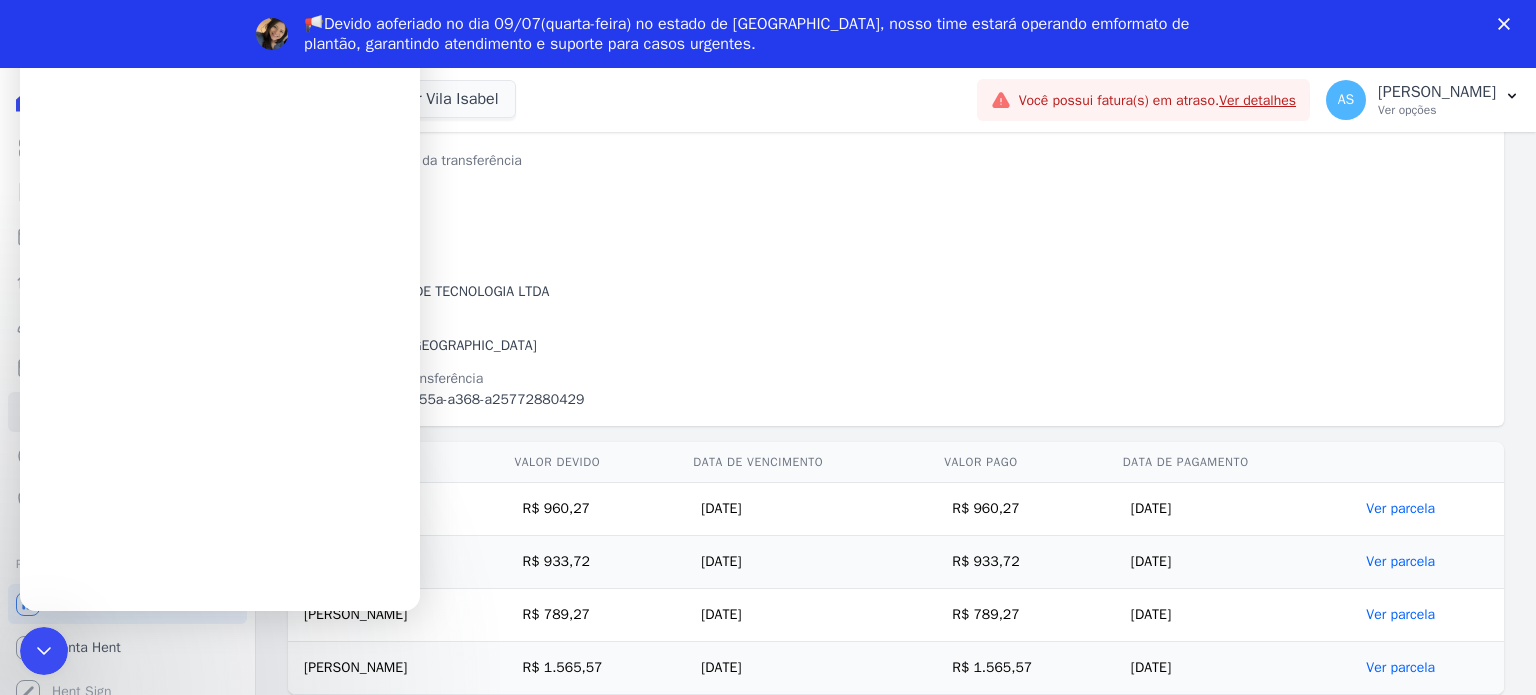scroll, scrollTop: 0, scrollLeft: 0, axis: both 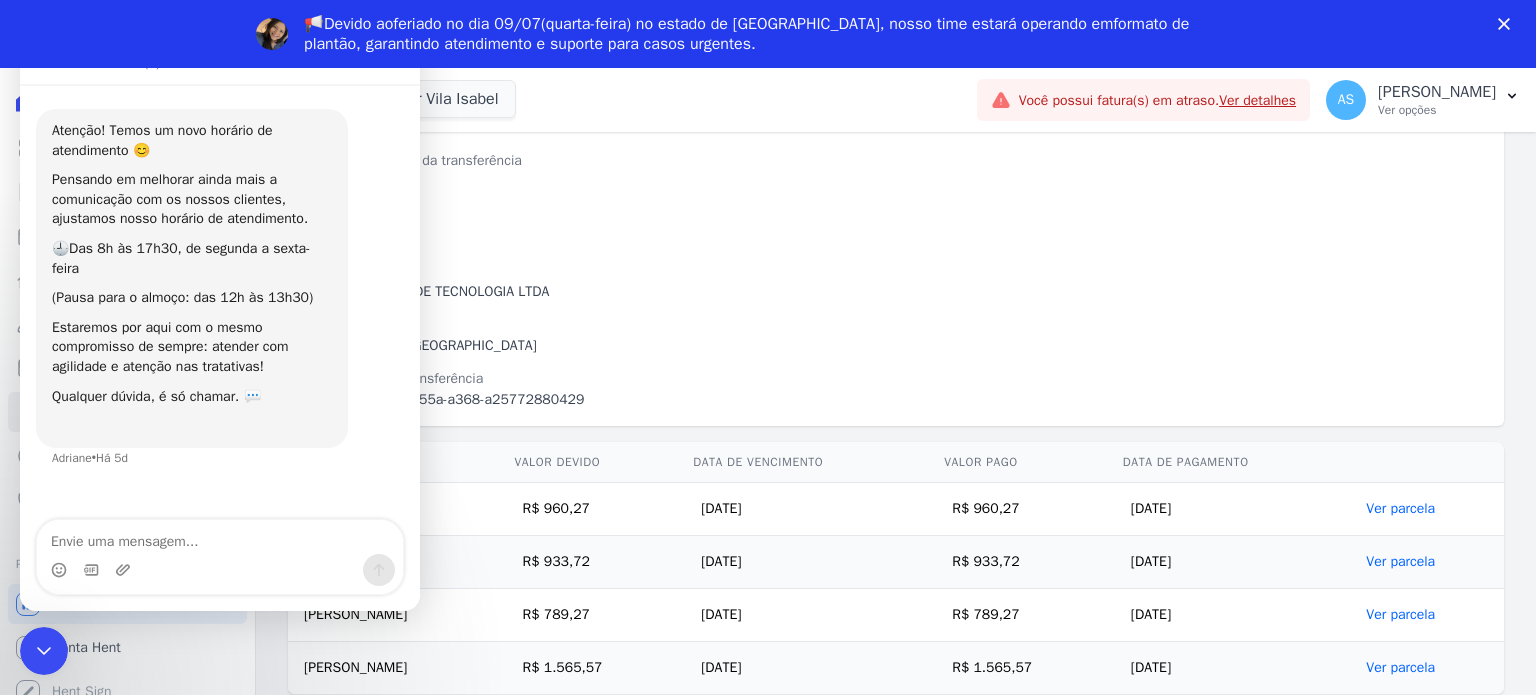 click on "Juliana Santos Mello" at bounding box center (397, 509) 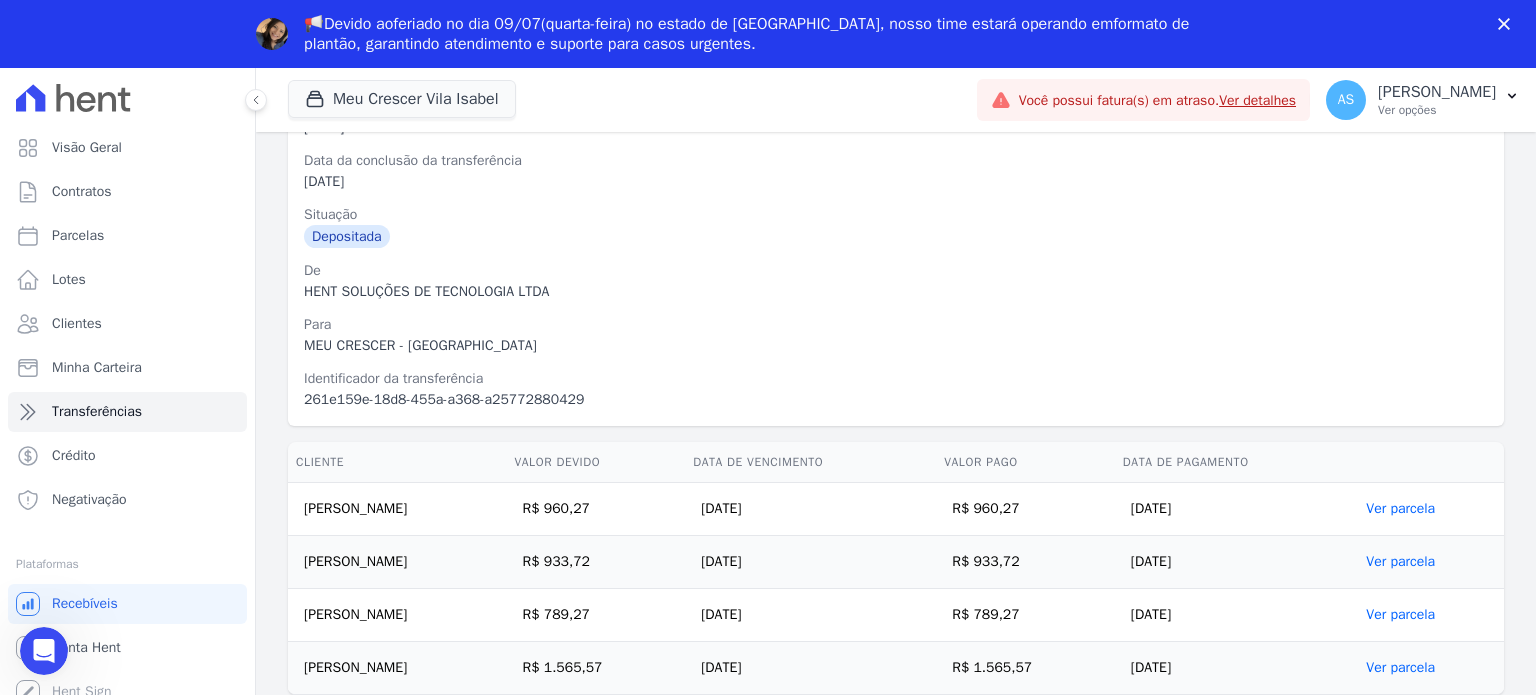 scroll, scrollTop: 0, scrollLeft: 0, axis: both 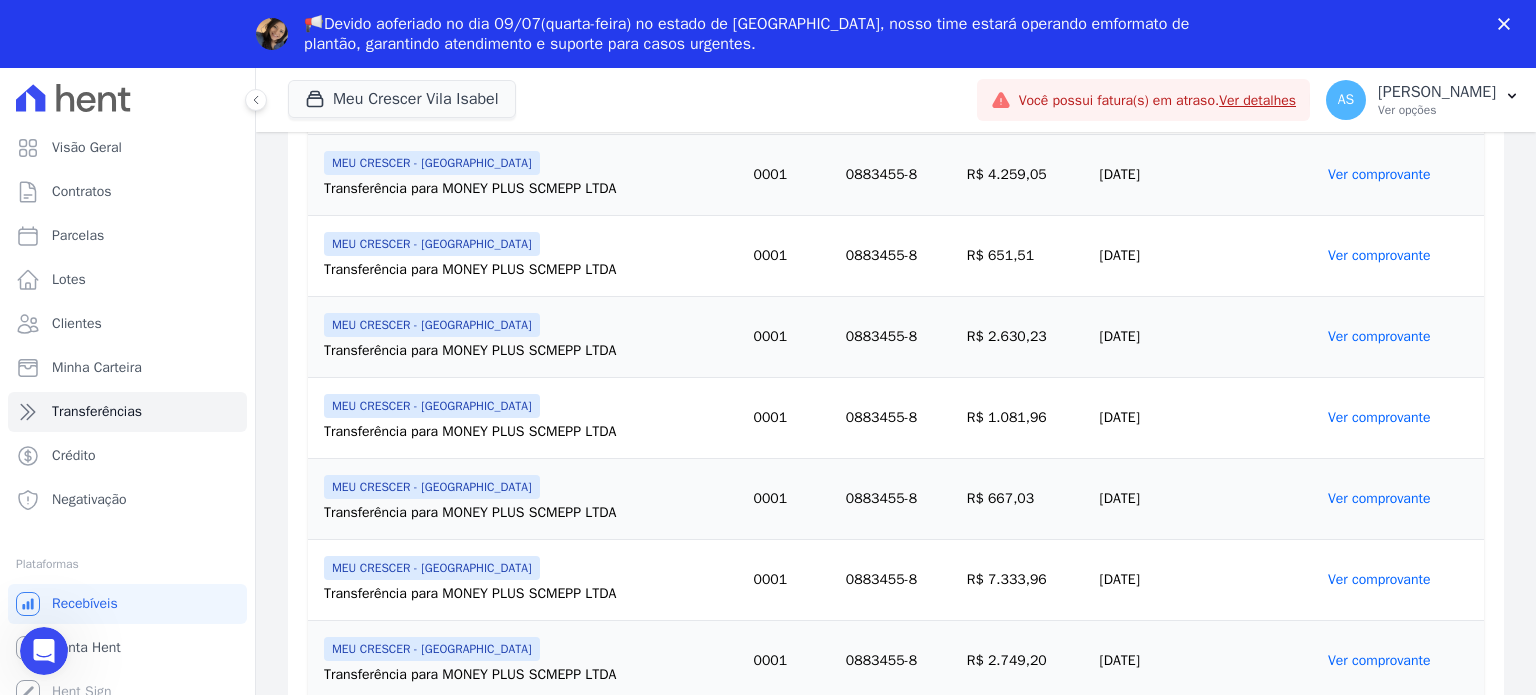 click on "Ver comprovante" at bounding box center (1402, 418) 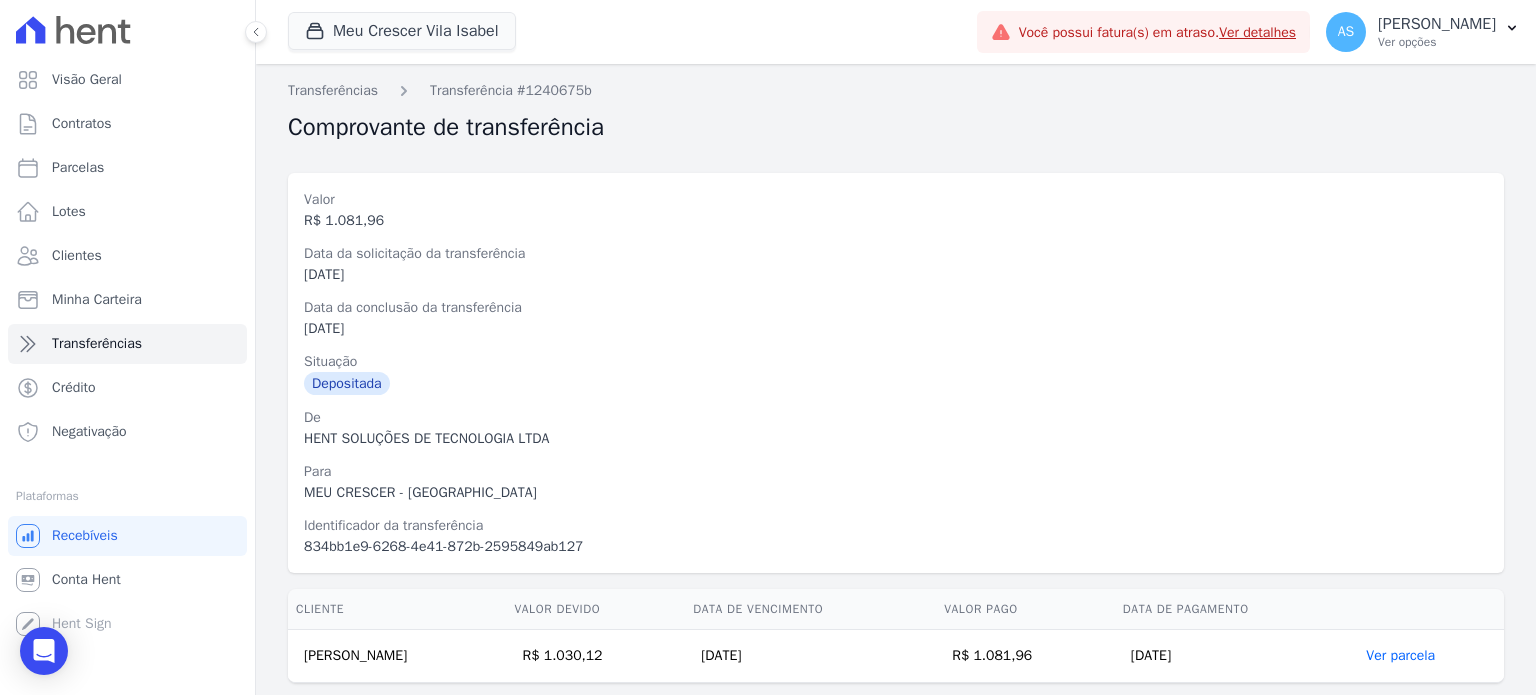 scroll, scrollTop: 56, scrollLeft: 0, axis: vertical 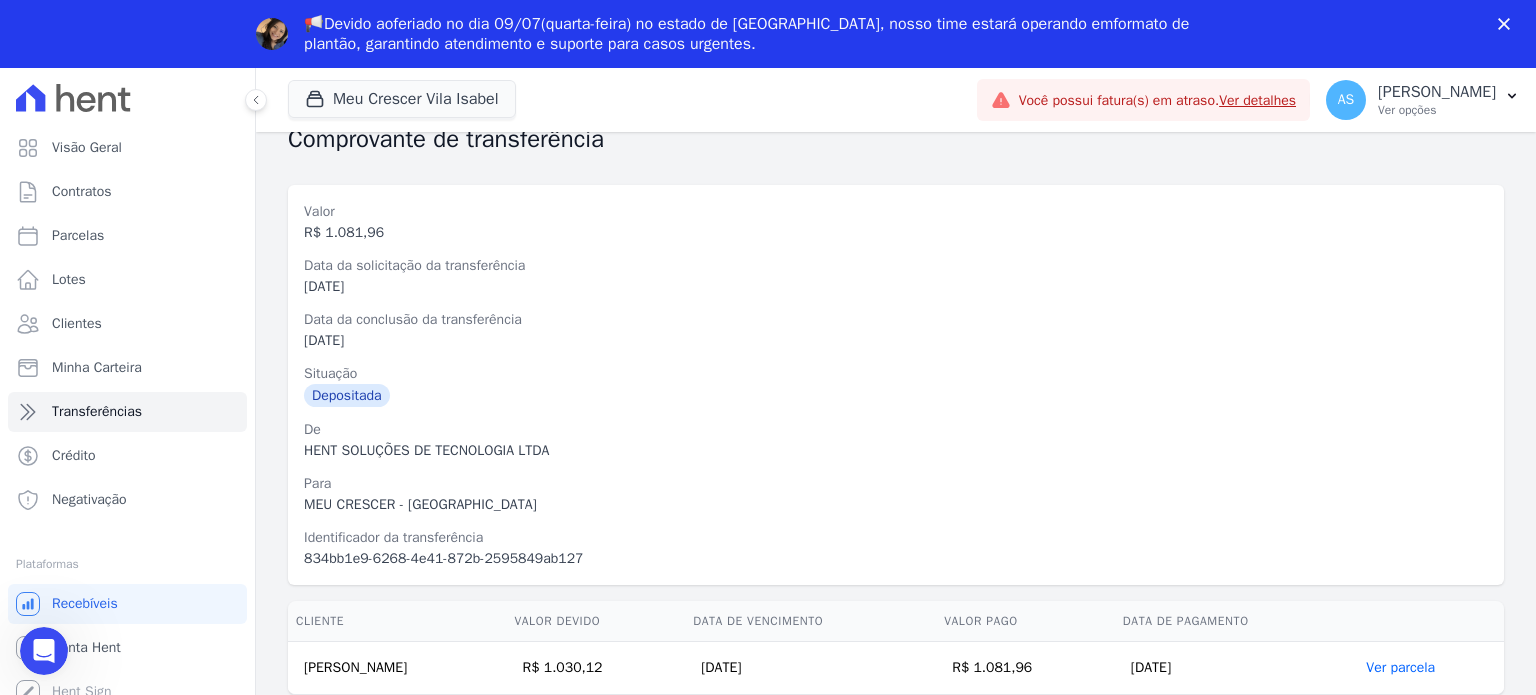 click on "Ver parcela" at bounding box center (1400, 667) 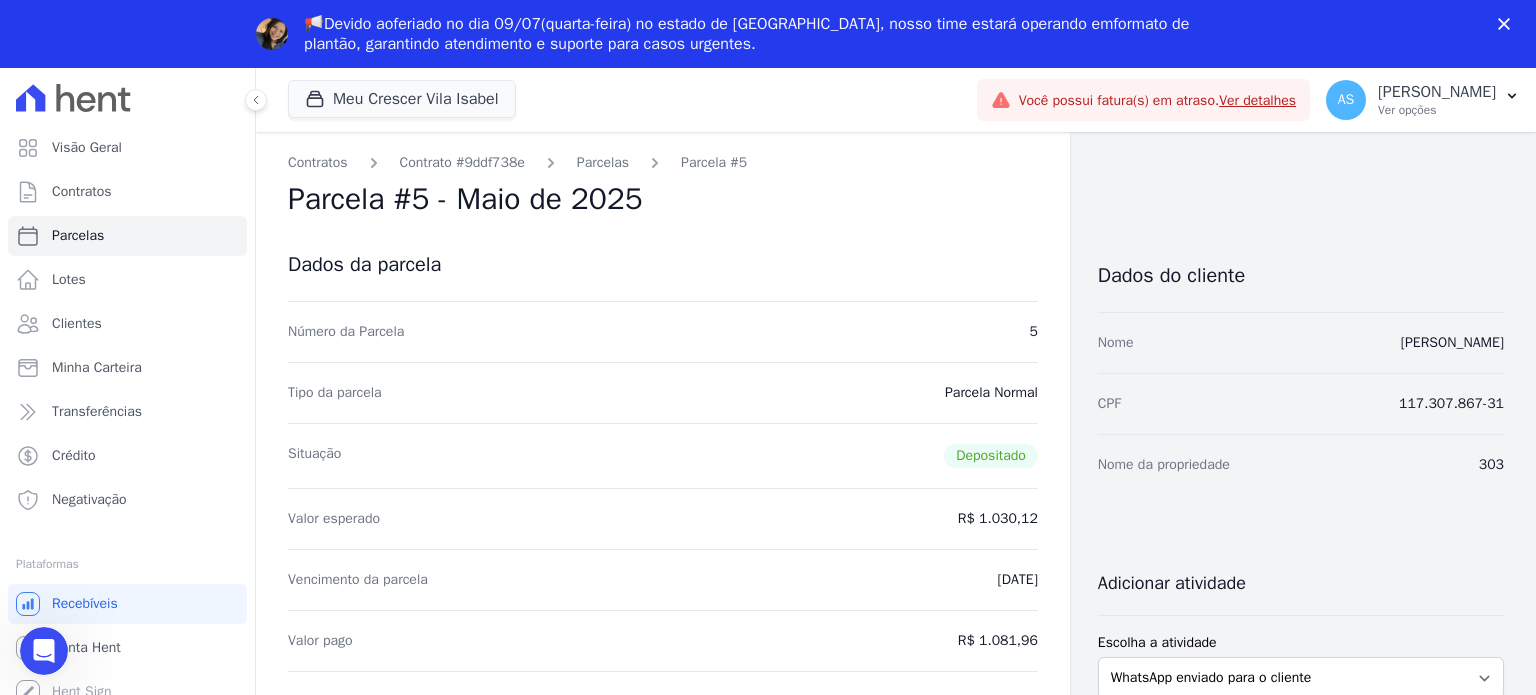 scroll, scrollTop: 0, scrollLeft: 0, axis: both 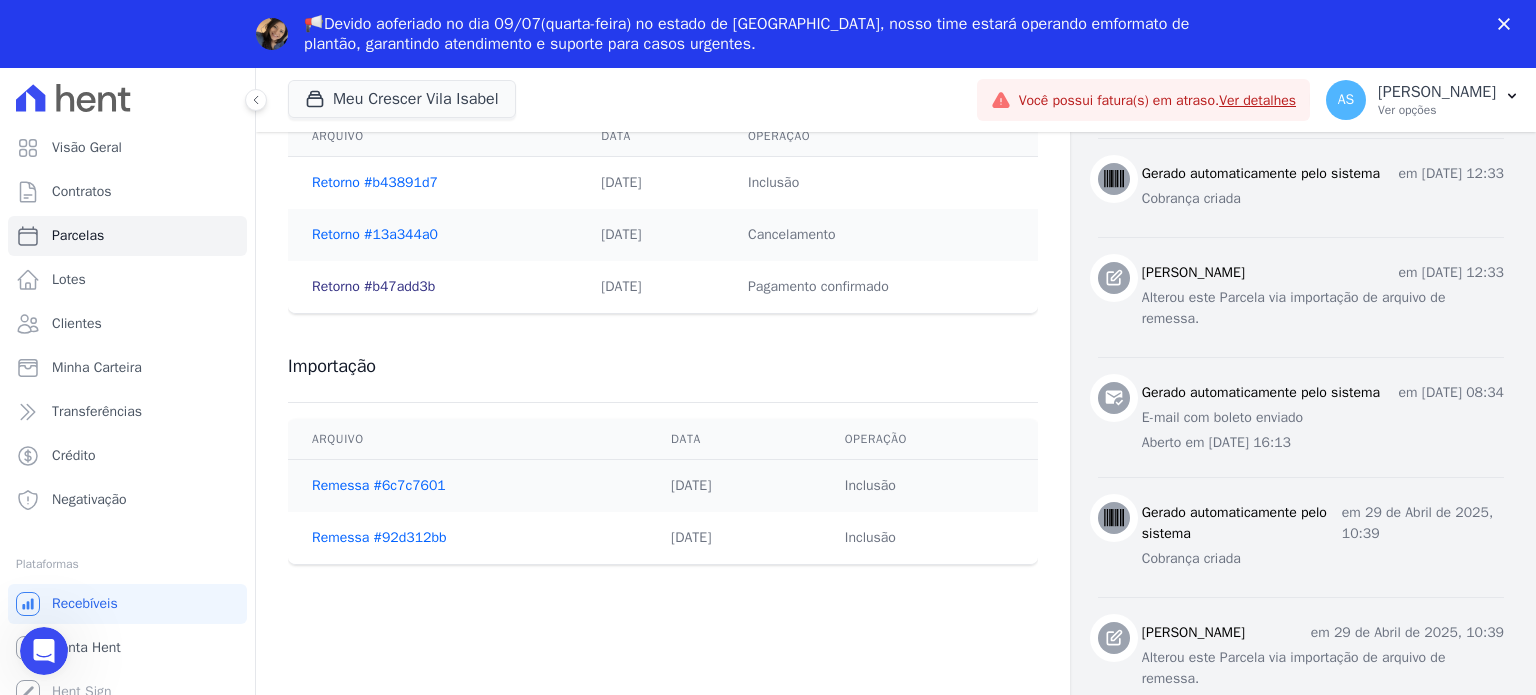 click on "Retorno #b47add3b" at bounding box center (373, 286) 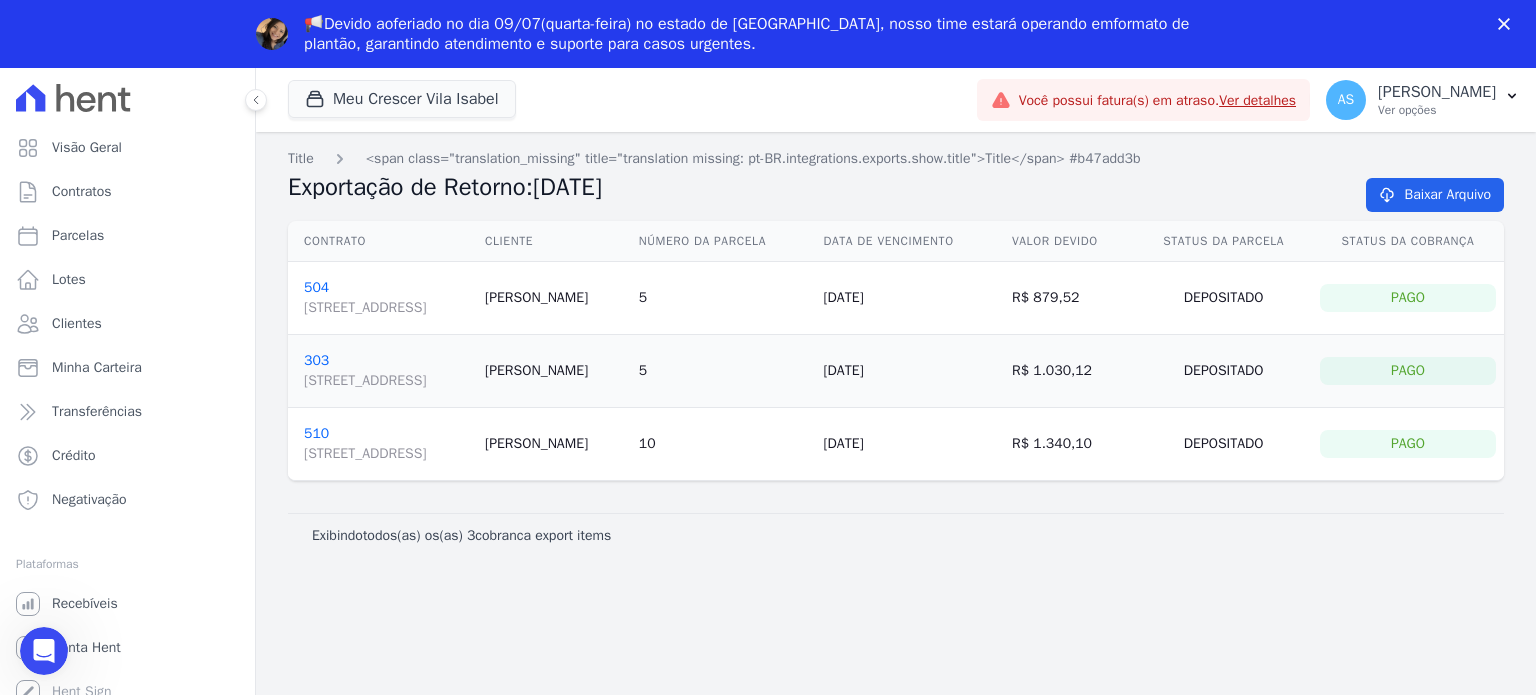 scroll, scrollTop: 0, scrollLeft: 0, axis: both 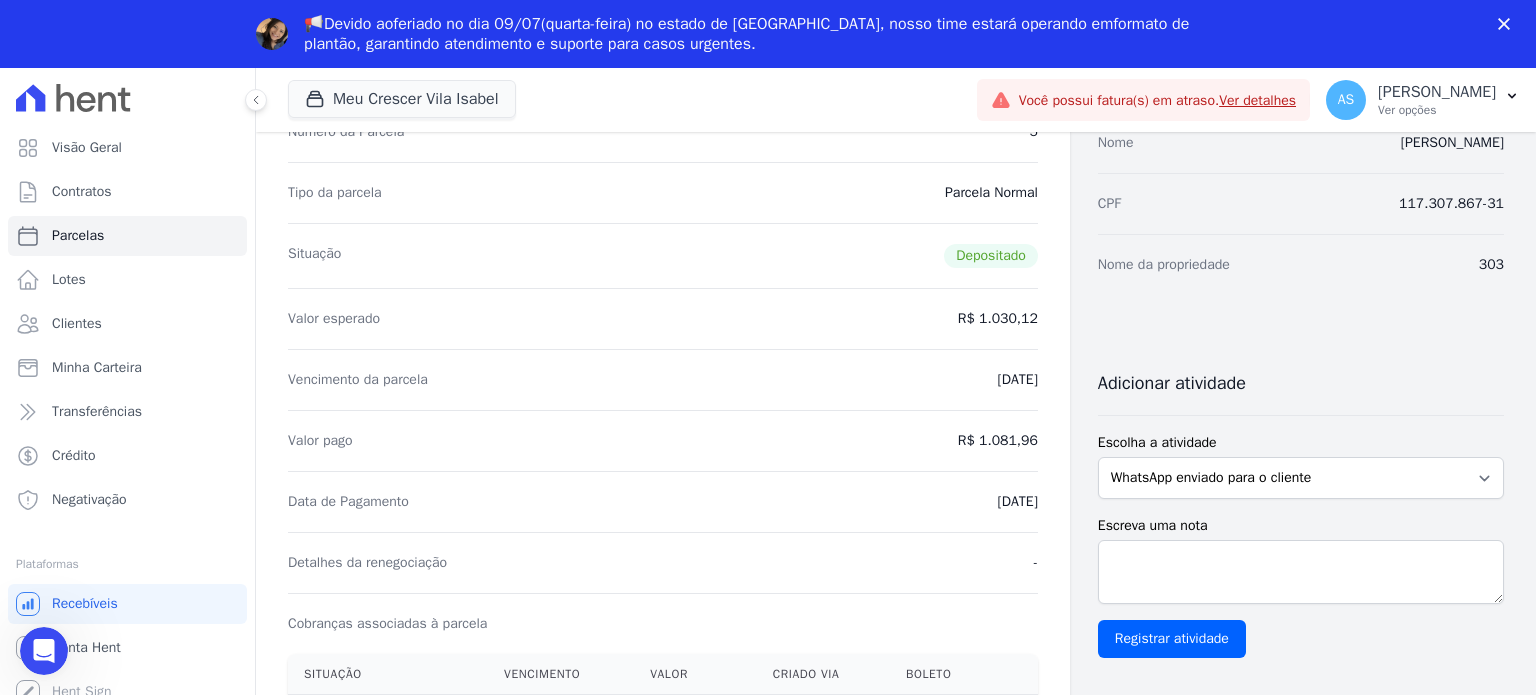 click on "Valor pago
R$ 1.081,96" at bounding box center (663, 440) 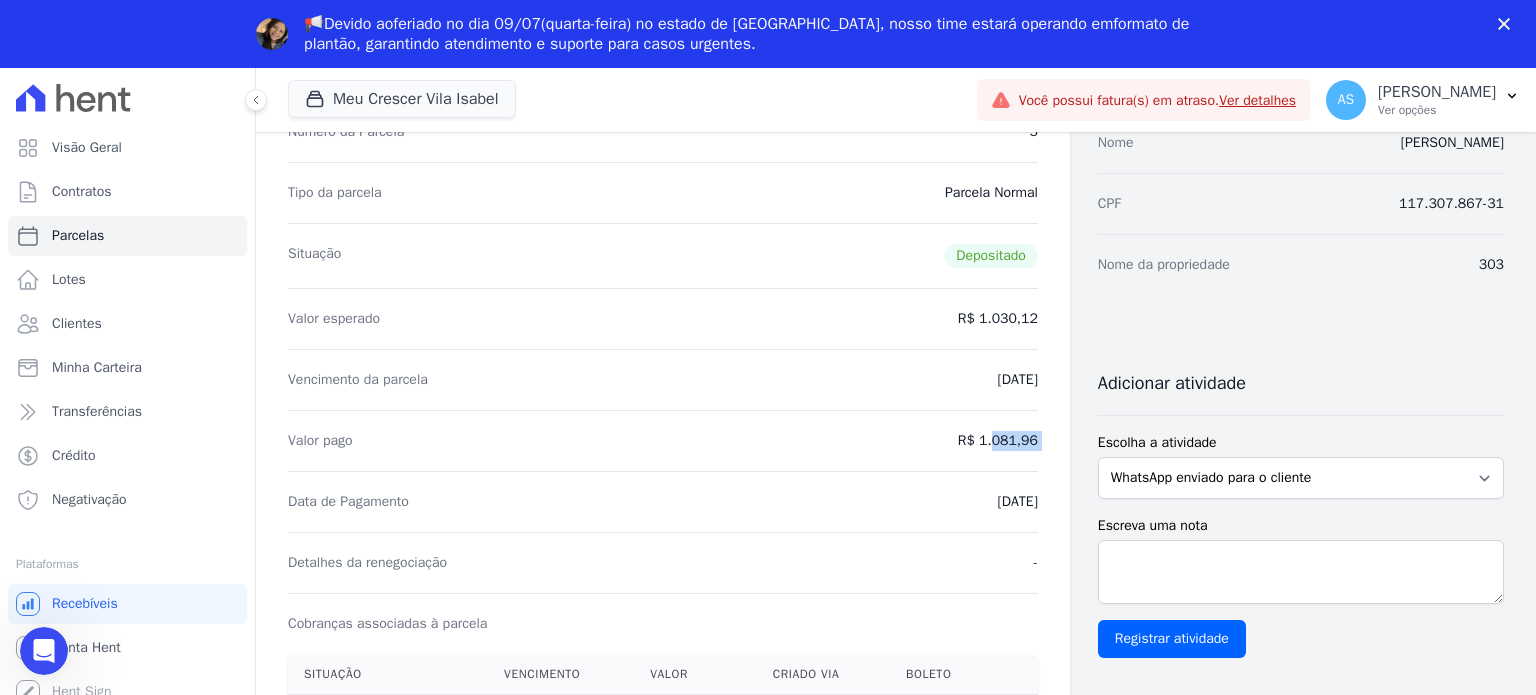 click on "R$ 1.081,96" at bounding box center [998, 441] 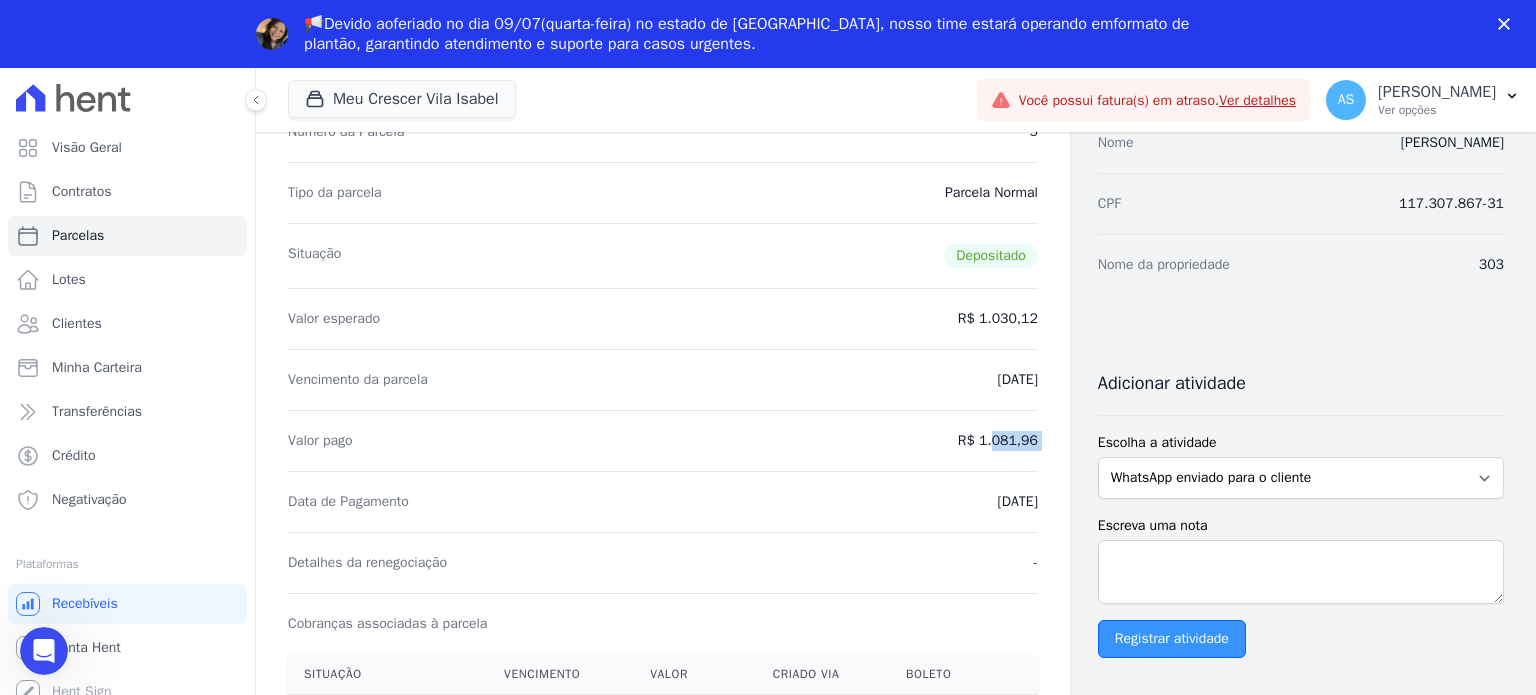 copy on "R$ 1.081,96" 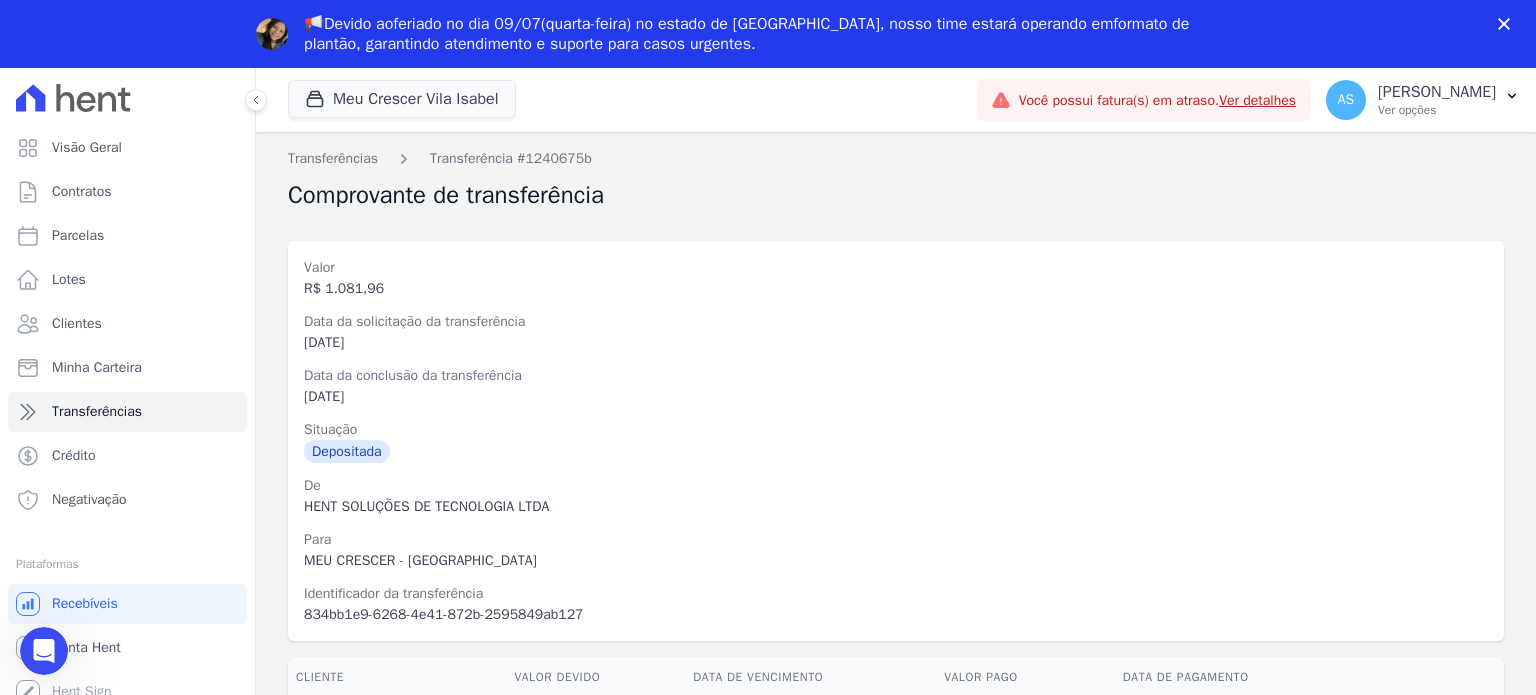scroll, scrollTop: 0, scrollLeft: 0, axis: both 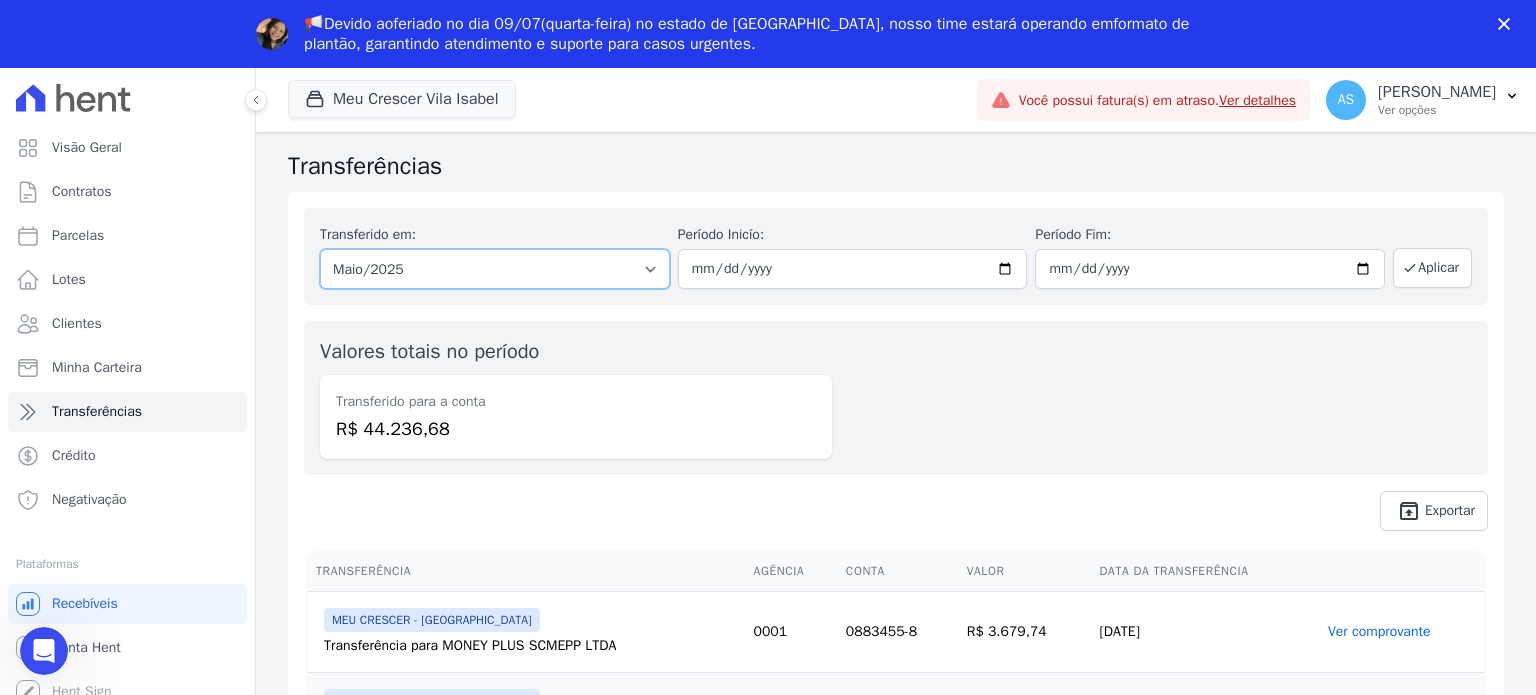 drag, startPoint x: 605, startPoint y: 288, endPoint x: 611, endPoint y: 279, distance: 10.816654 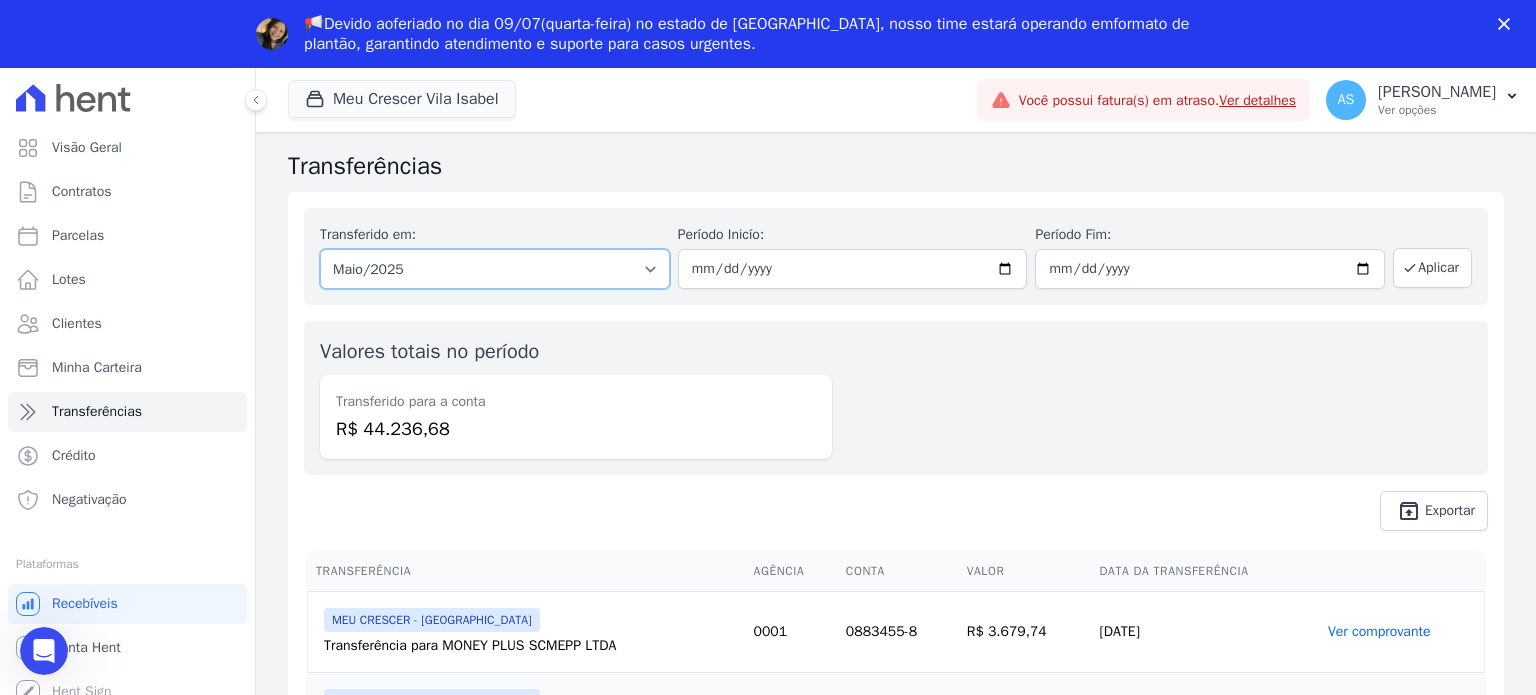 select on "06/2025" 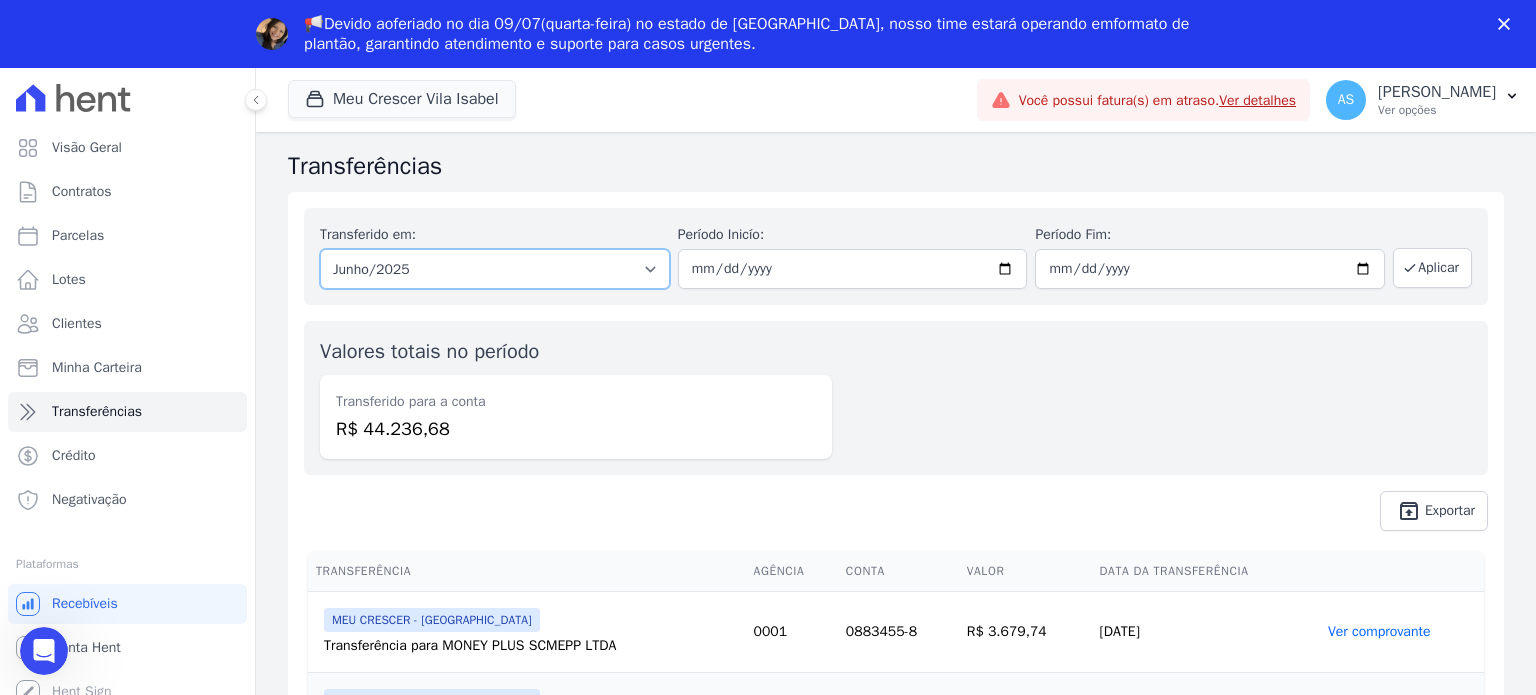 click on "Todos os meses
Fevereiro/2025
Março/2025
Abril/2025
Maio/2025
Junho/2025
Julho/2025" at bounding box center [495, 269] 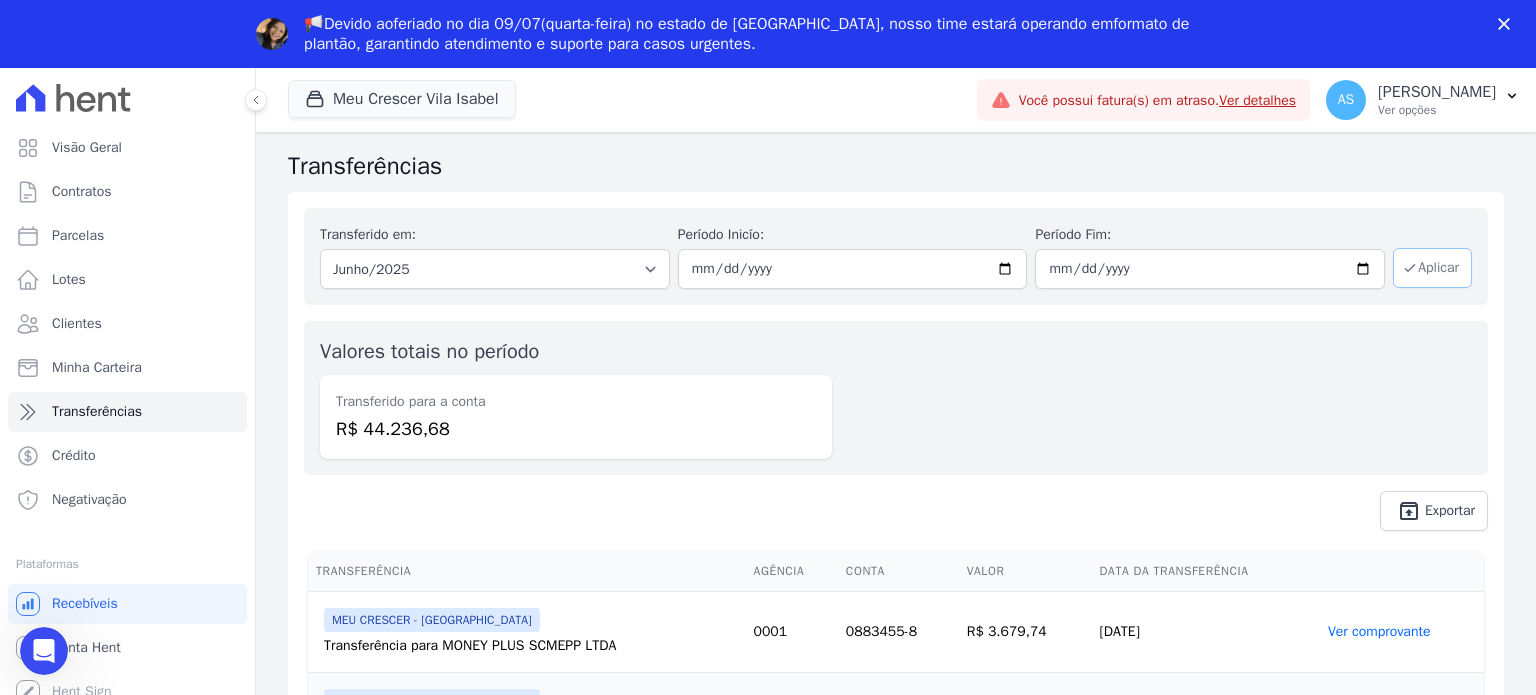 click on "Aplicar" at bounding box center [1432, 268] 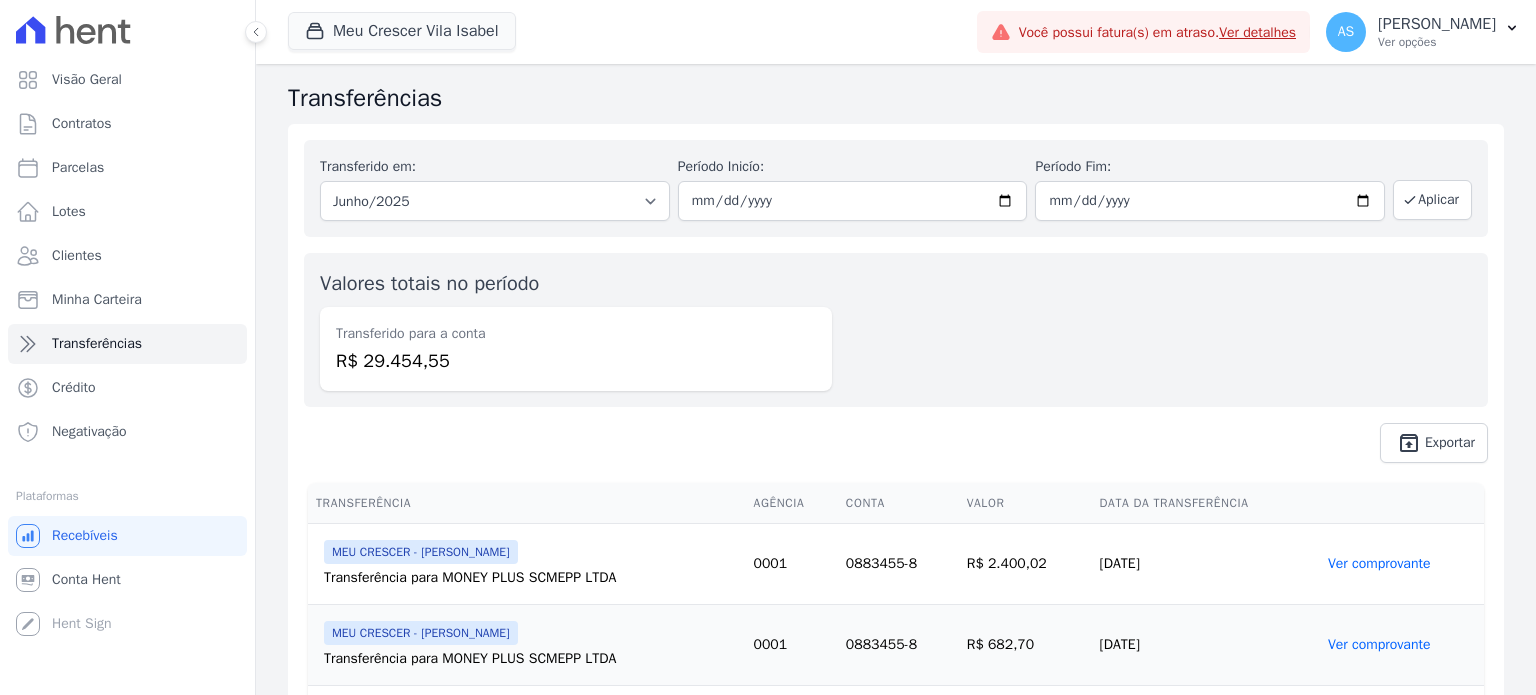 scroll, scrollTop: 0, scrollLeft: 0, axis: both 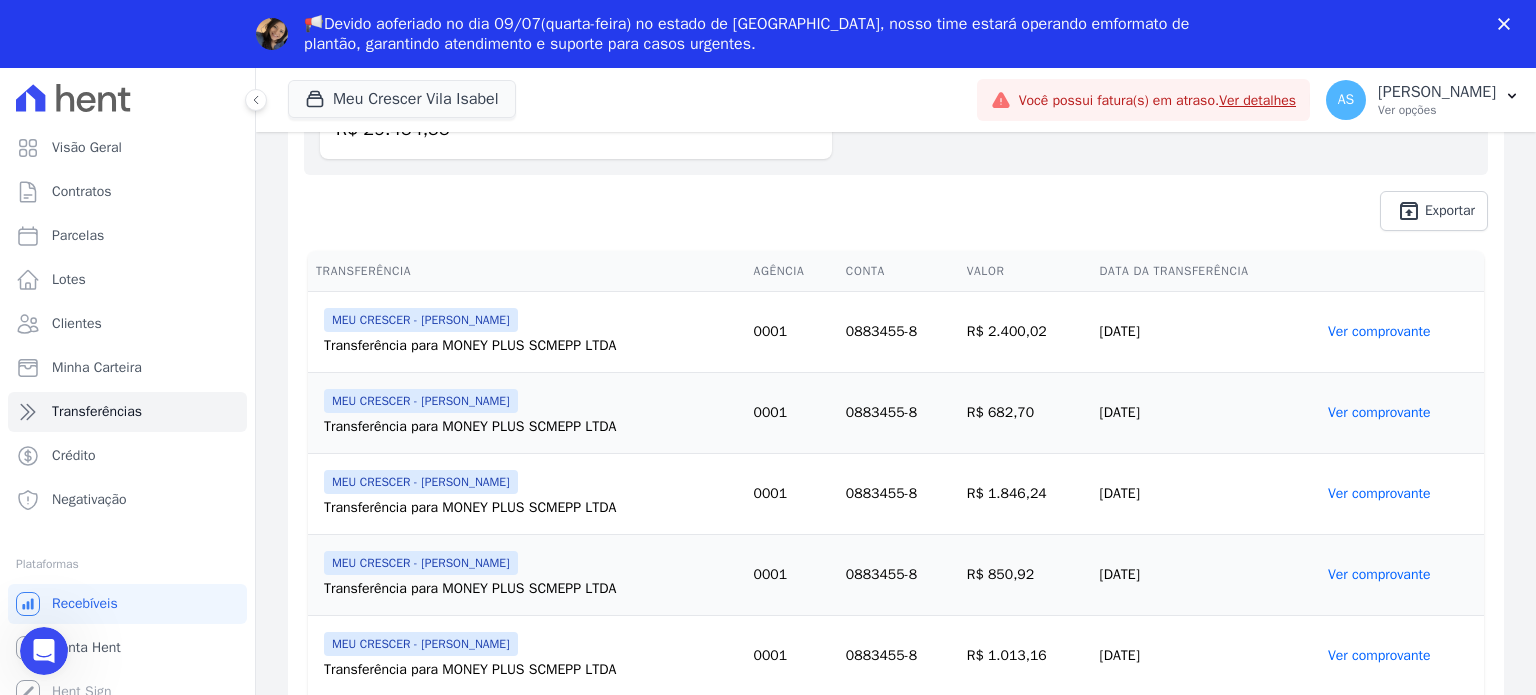 click on "Ver comprovante" at bounding box center [1379, 331] 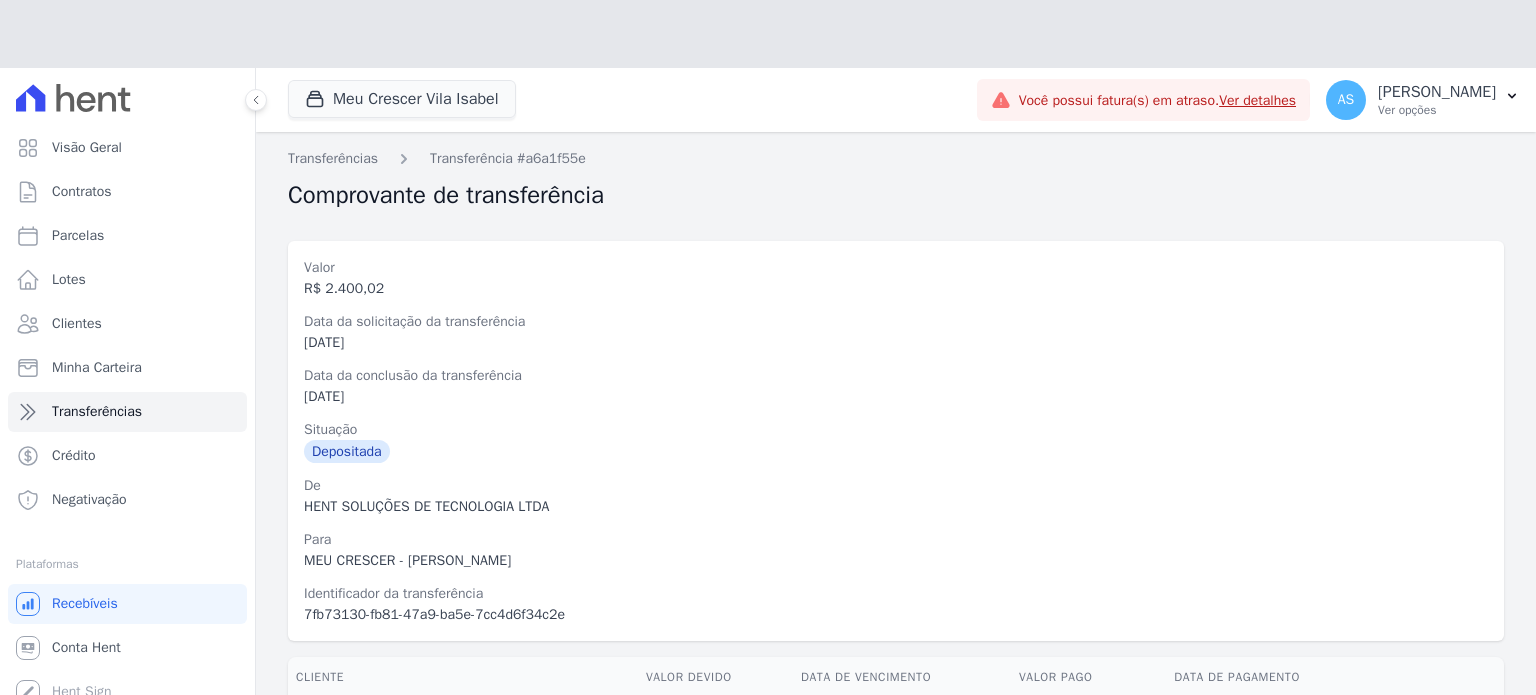 scroll, scrollTop: 109, scrollLeft: 0, axis: vertical 